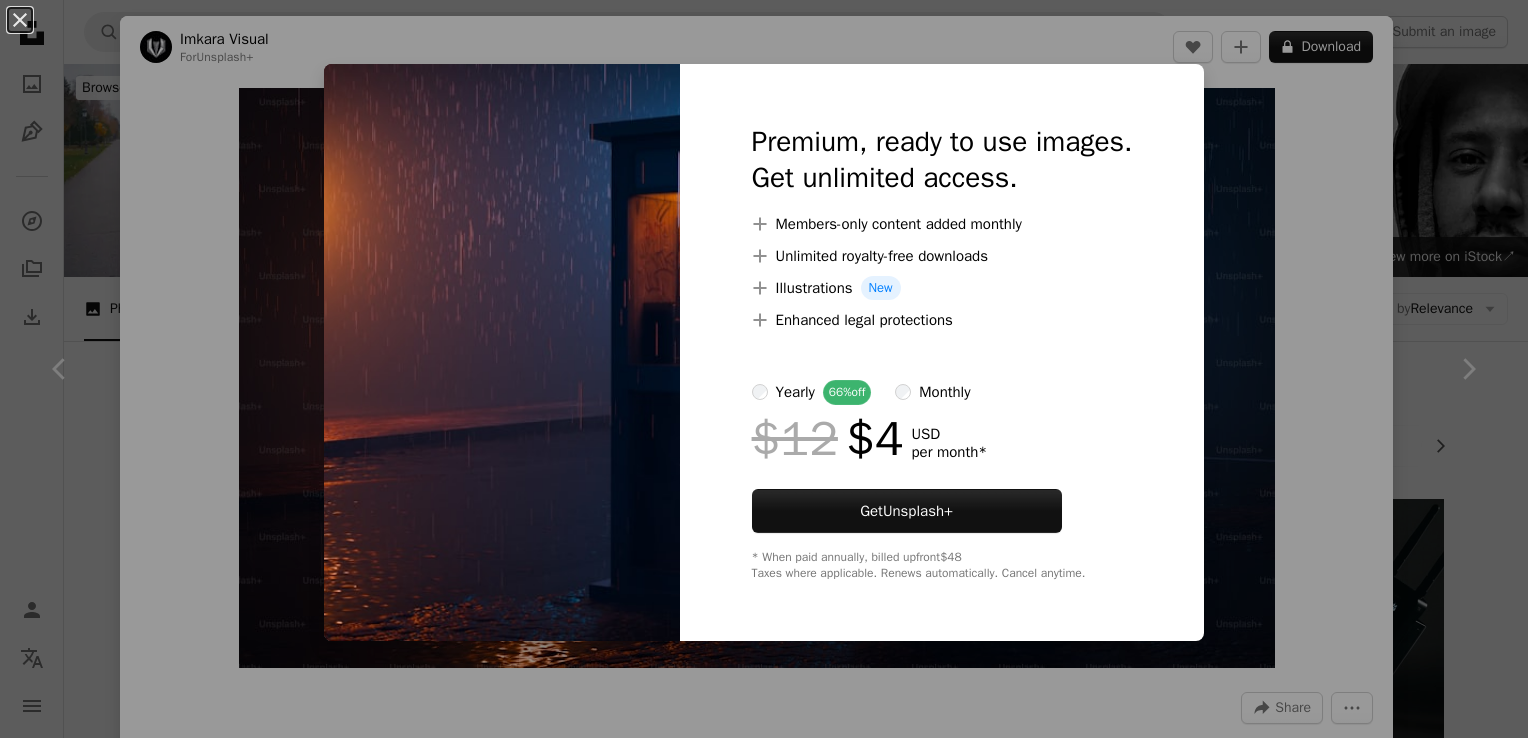 scroll, scrollTop: 233, scrollLeft: 0, axis: vertical 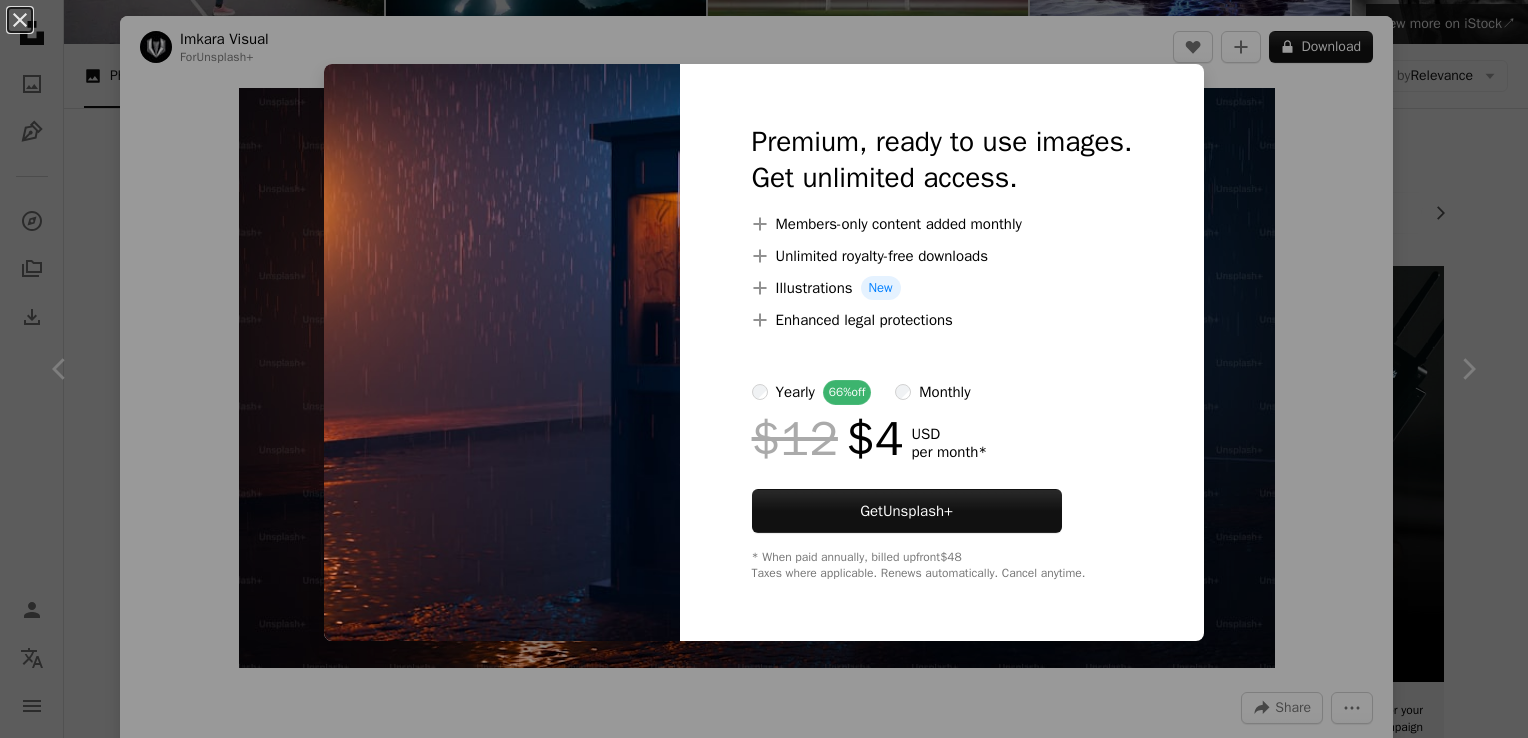 click on "An X shape Premium, ready to use images. Get unlimited access. A plus sign Members-only content added monthly A plus sign Unlimited royalty-free downloads A plus sign Illustrations  New A plus sign Enhanced legal protections yearly 66%  off monthly $12   $4 USD per month * Get  Unsplash+ * When paid annually, billed upfront  $48 Taxes where applicable. Renews automatically. Cancel anytime." at bounding box center [764, 369] 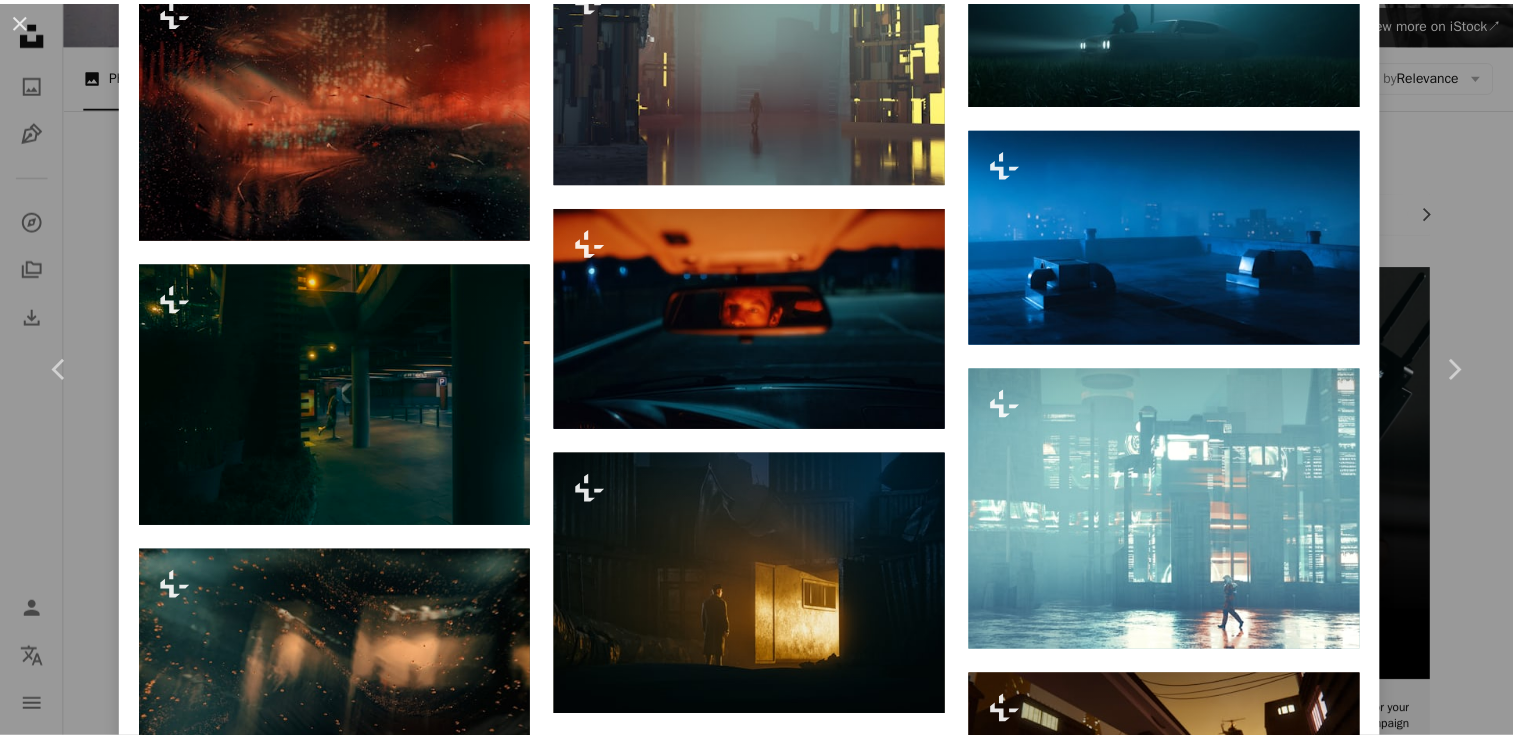 scroll, scrollTop: 3266, scrollLeft: 0, axis: vertical 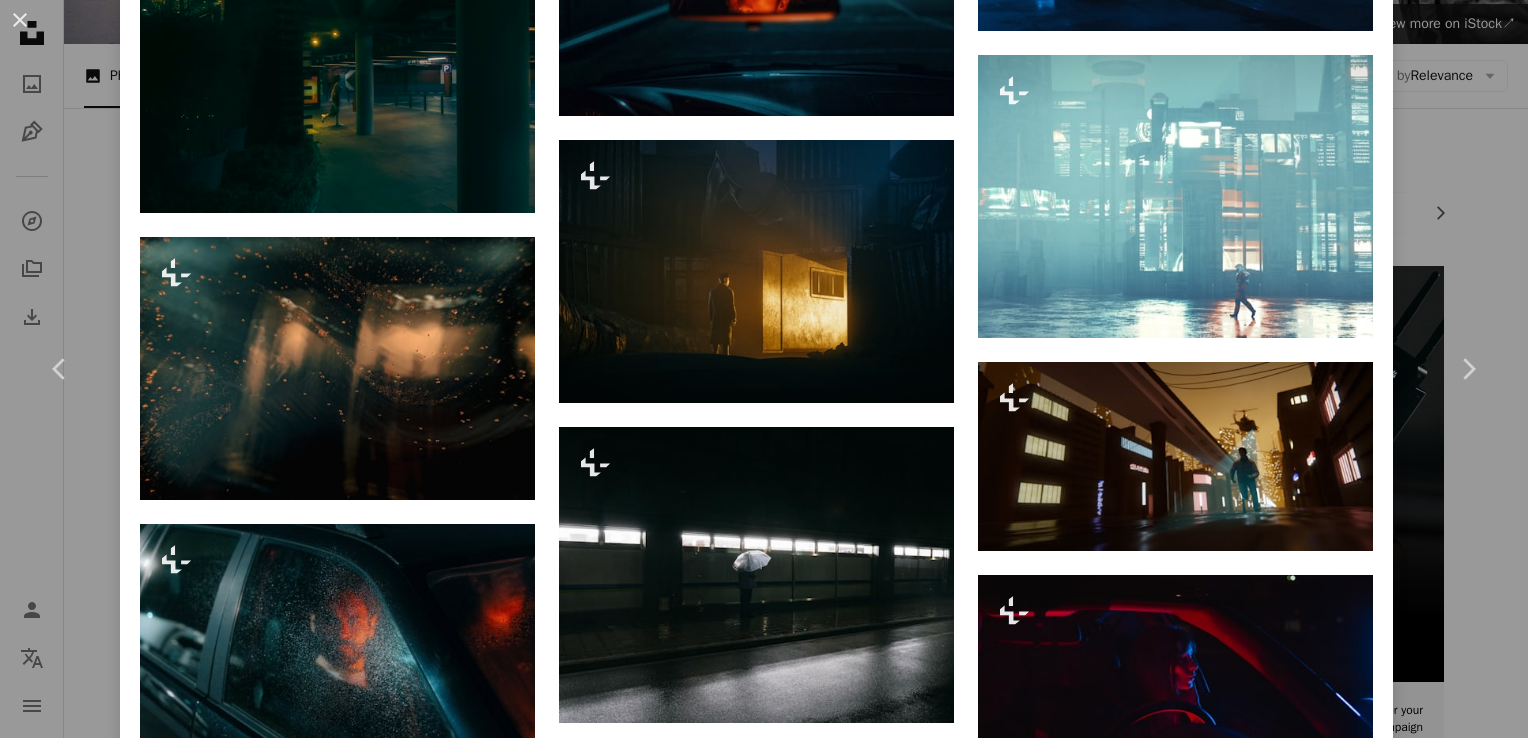 click on "An X shape Chevron left Chevron right [FIRST] For  Unsplash+ A heart A plus sign A lock Download Zoom in A forward-right arrow Share More Actions Calendar outlined Published on  [MONTH] [DAY], [YEAR] Safety Licensed under the  Unsplash+ License night 3d render cinematic evening night time grainy night scene bus shelter Public domain images Related images Plus sign for Unsplash+ A heart A plus sign [FIRST] [LAST] For  Unsplash+ A lock Download Plus sign for Unsplash+ A heart A plus sign [FIRST] [LAST] For  Unsplash+ A lock Download Plus sign for Unsplash+ A heart A plus sign Getty Images For  Unsplash+ A lock Download Plus sign for Unsplash+ A heart A plus sign A Chosen Soul For  Unsplash+ A lock Download Plus sign for Unsplash+ A heart A plus sign [FIRST] [LAST] Studio For  Unsplash+ A lock Download Plus sign for Unsplash+ A heart A plus sign [FIRST] [LAST] For  Unsplash+ A lock Download Plus sign for Unsplash+ A heart A plus sign" at bounding box center [764, 369] 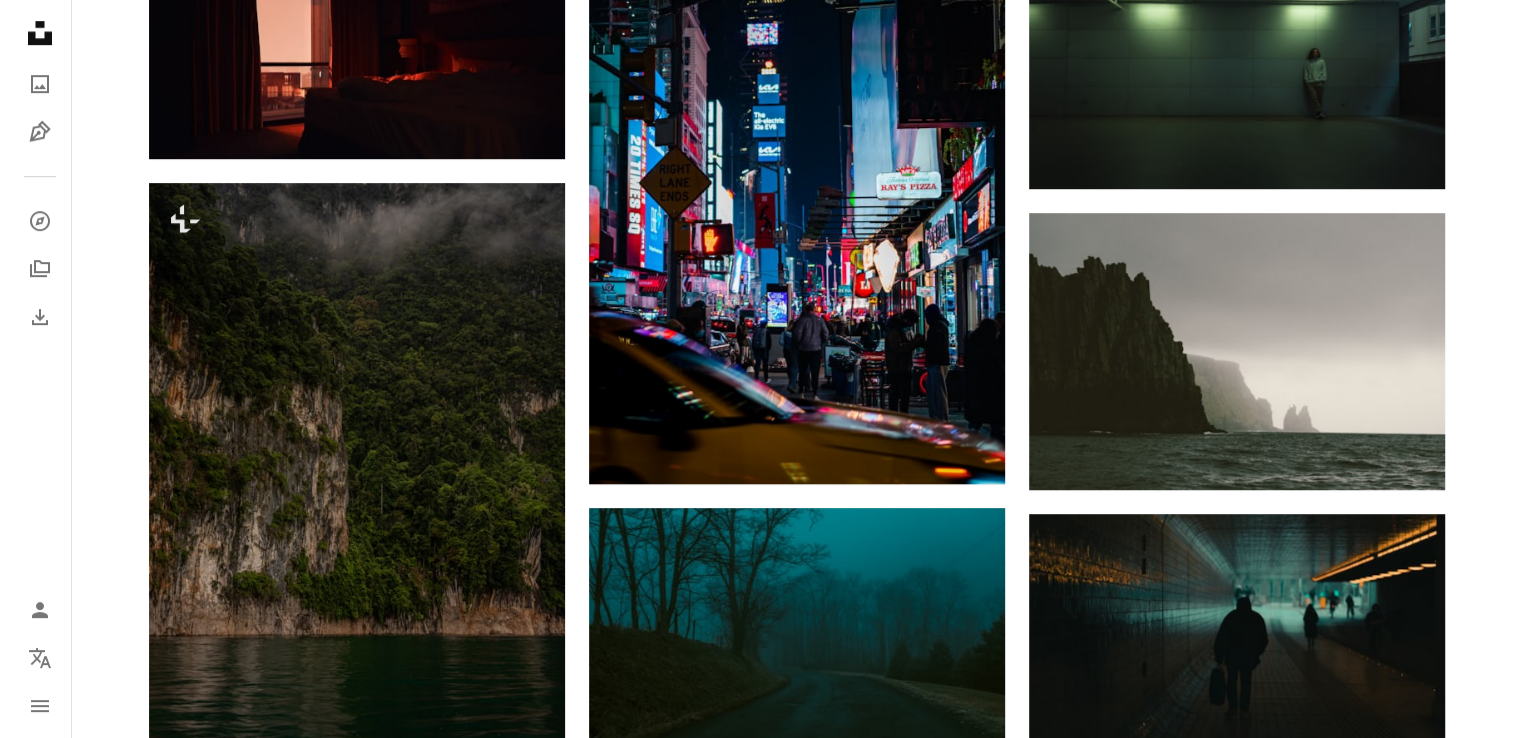 scroll, scrollTop: 1166, scrollLeft: 0, axis: vertical 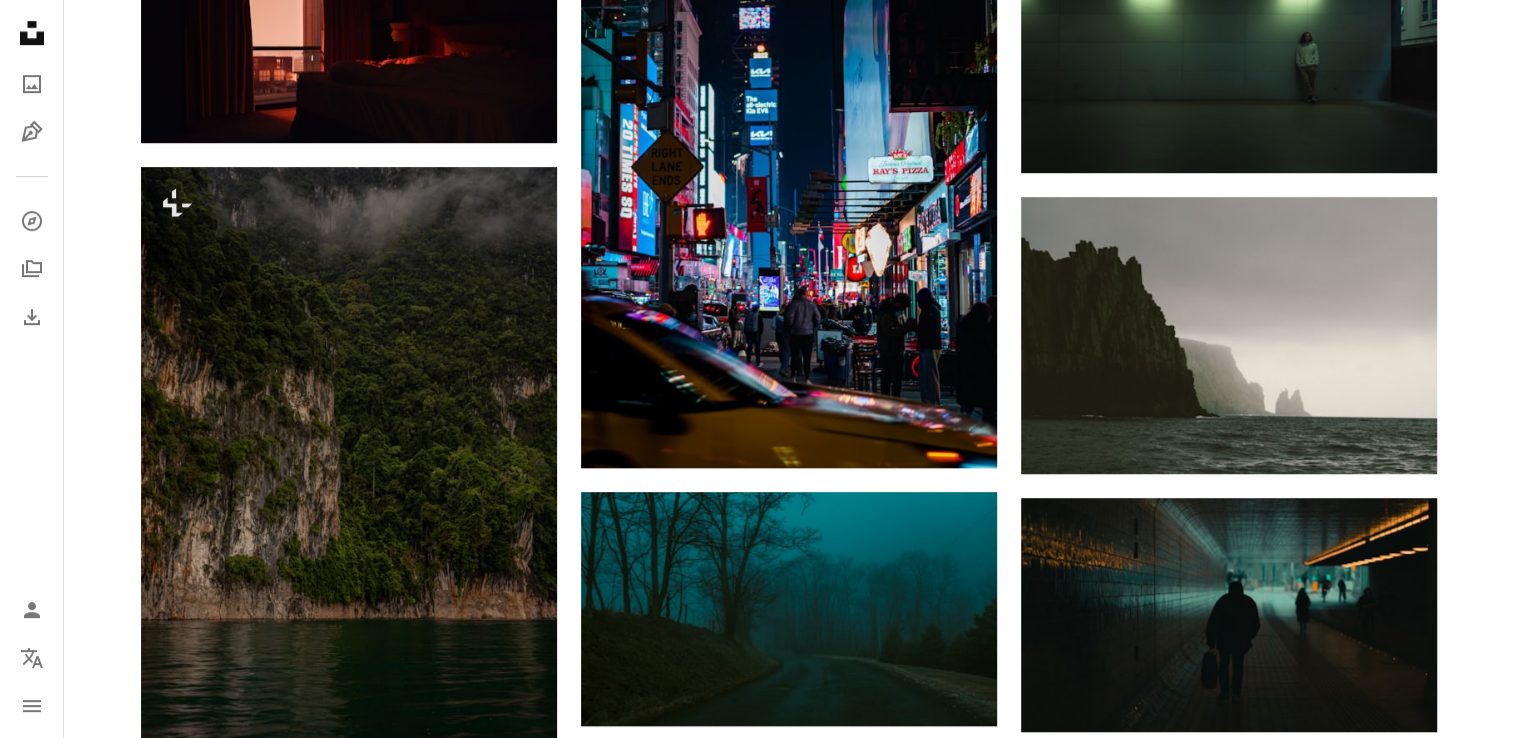 click at bounding box center [1229, 1195] 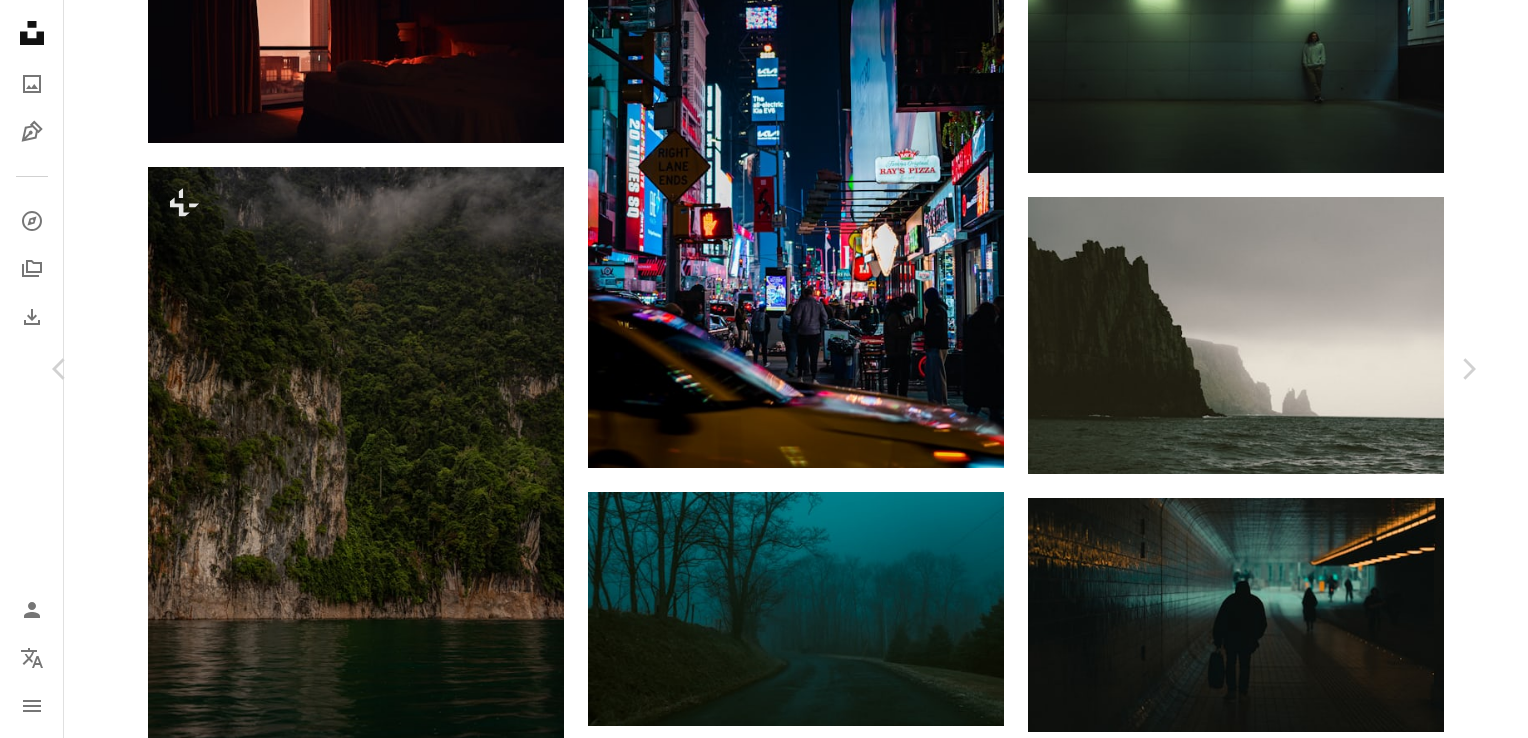 scroll, scrollTop: 5366, scrollLeft: 0, axis: vertical 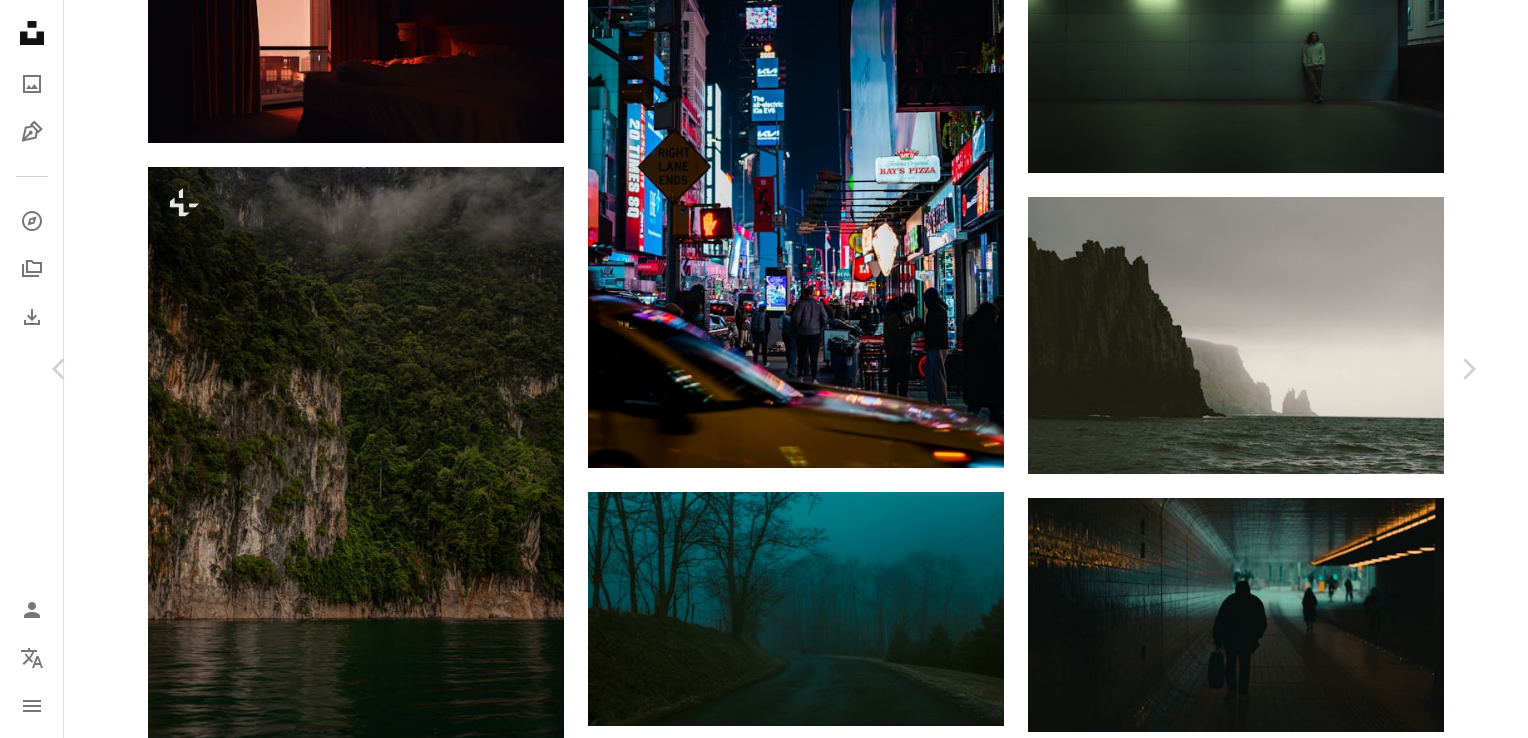 drag, startPoint x: 829, startPoint y: 558, endPoint x: 790, endPoint y: 555, distance: 39.115215 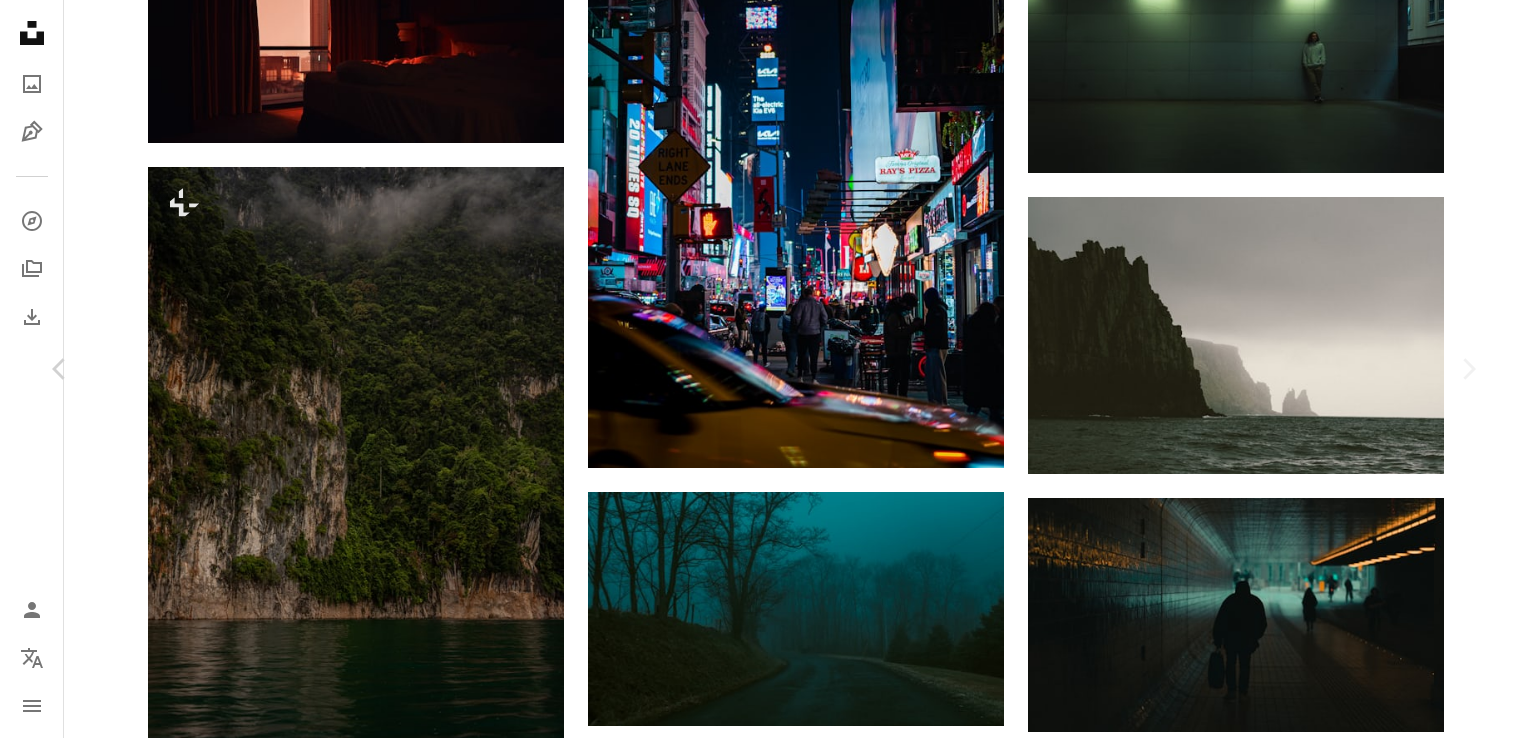 click at bounding box center [757, 1751] 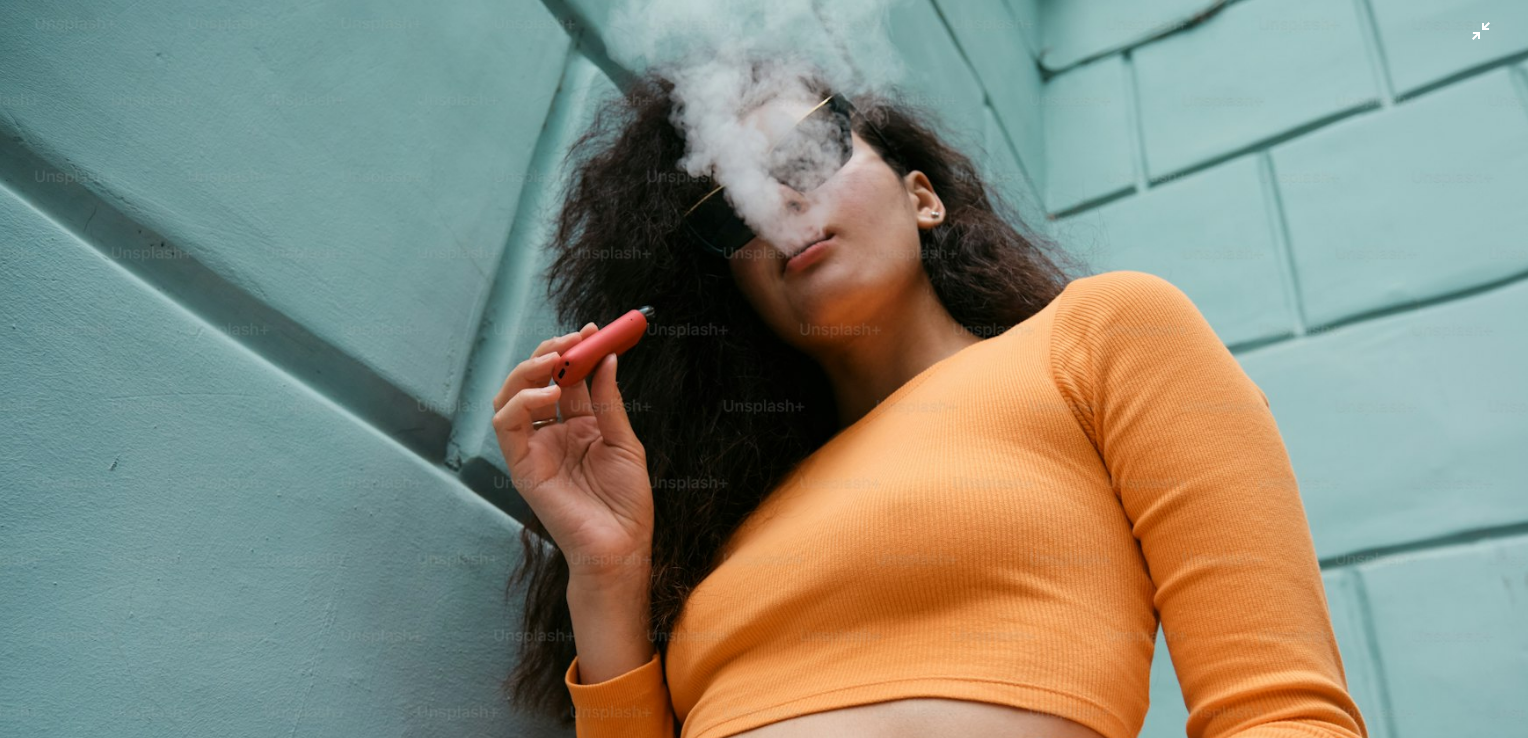 scroll, scrollTop: 131, scrollLeft: 0, axis: vertical 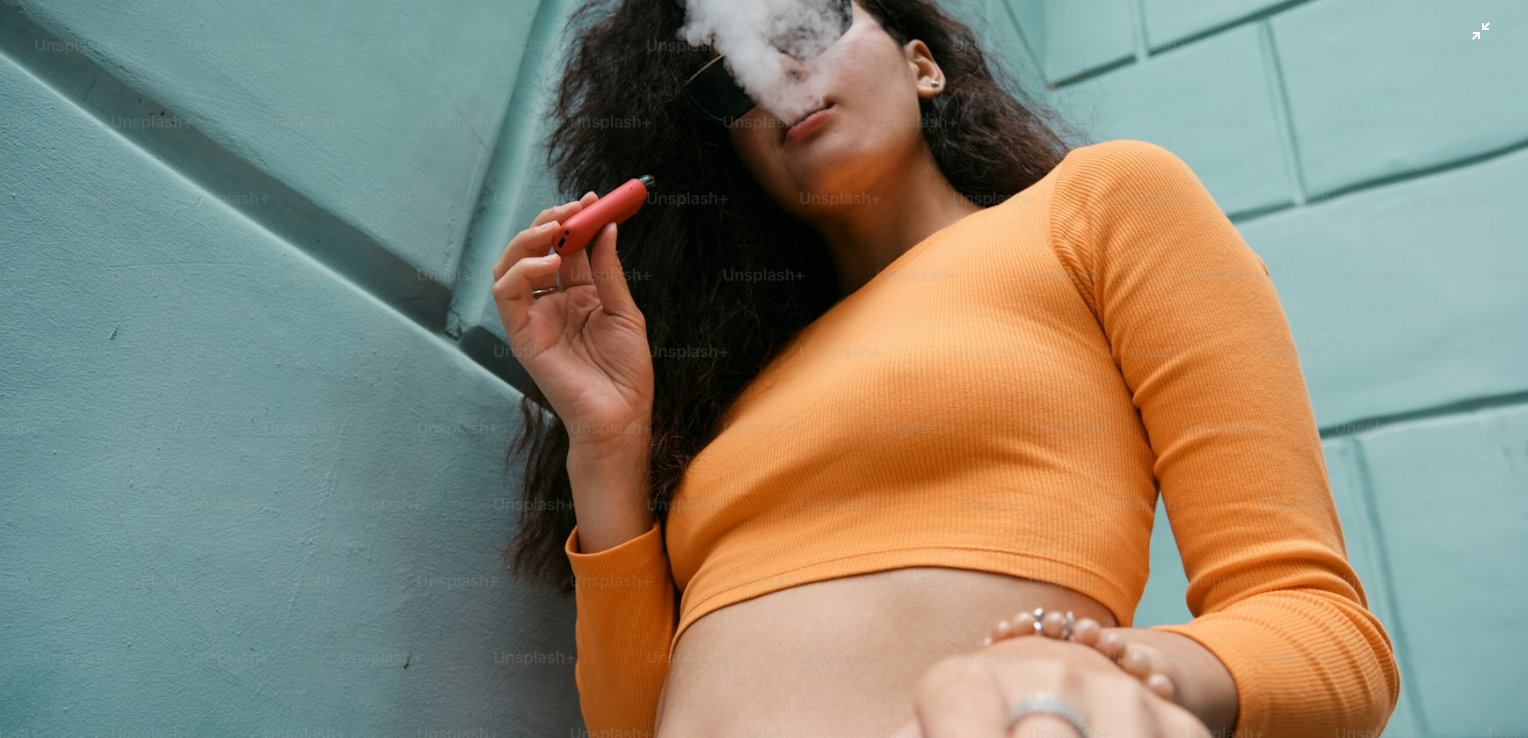 click at bounding box center [764, 378] 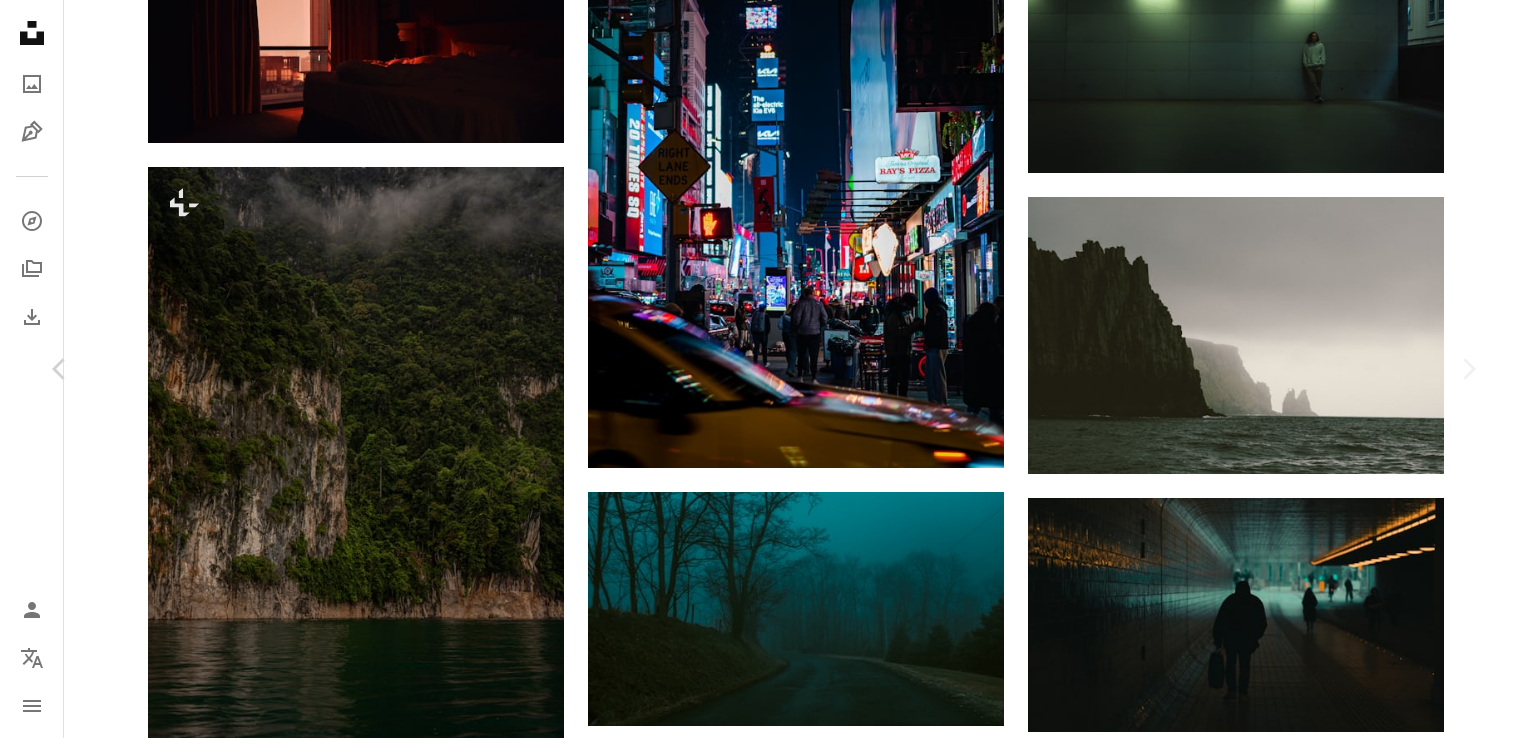 click at bounding box center (757, 6751) 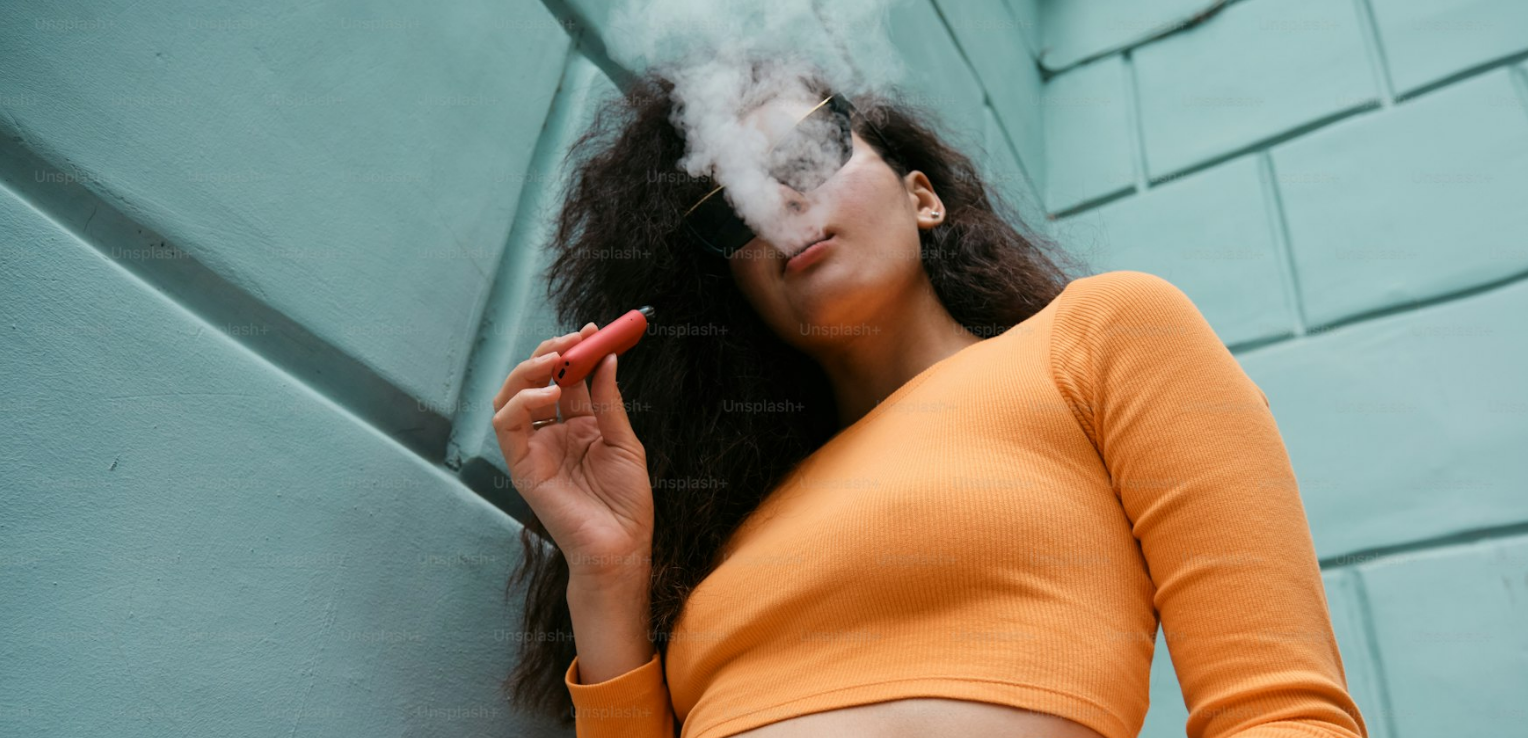 scroll, scrollTop: 131, scrollLeft: 0, axis: vertical 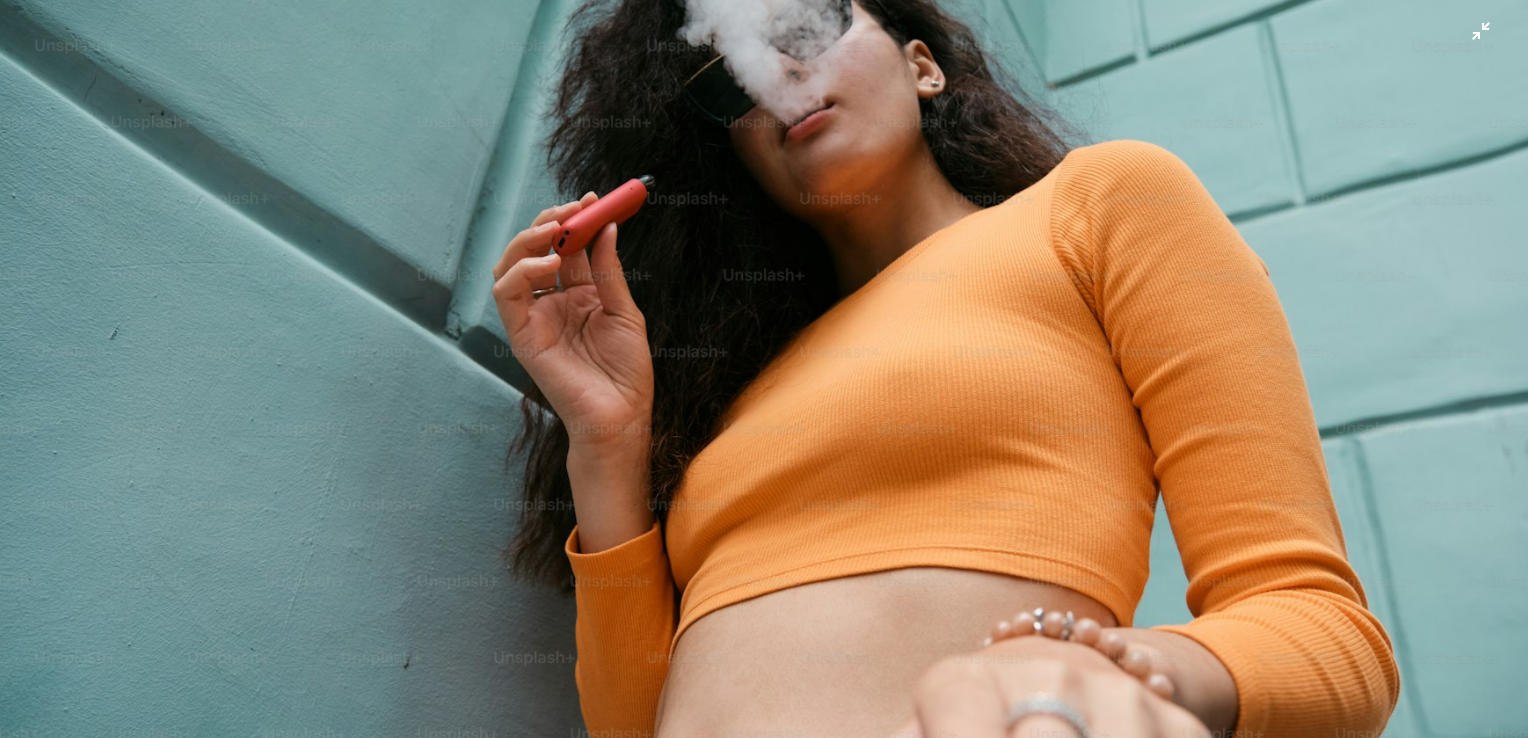 click at bounding box center [764, 378] 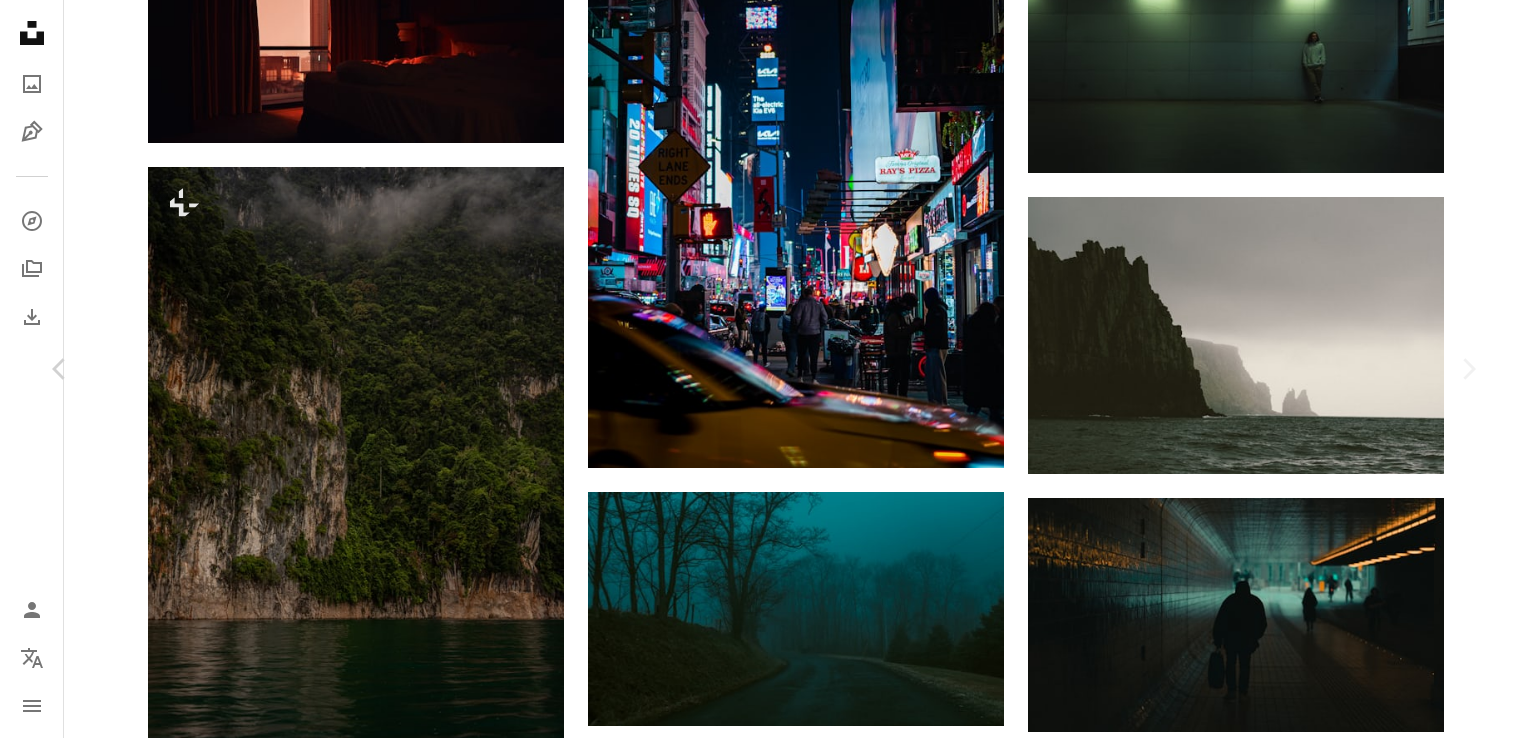 scroll, scrollTop: 700, scrollLeft: 0, axis: vertical 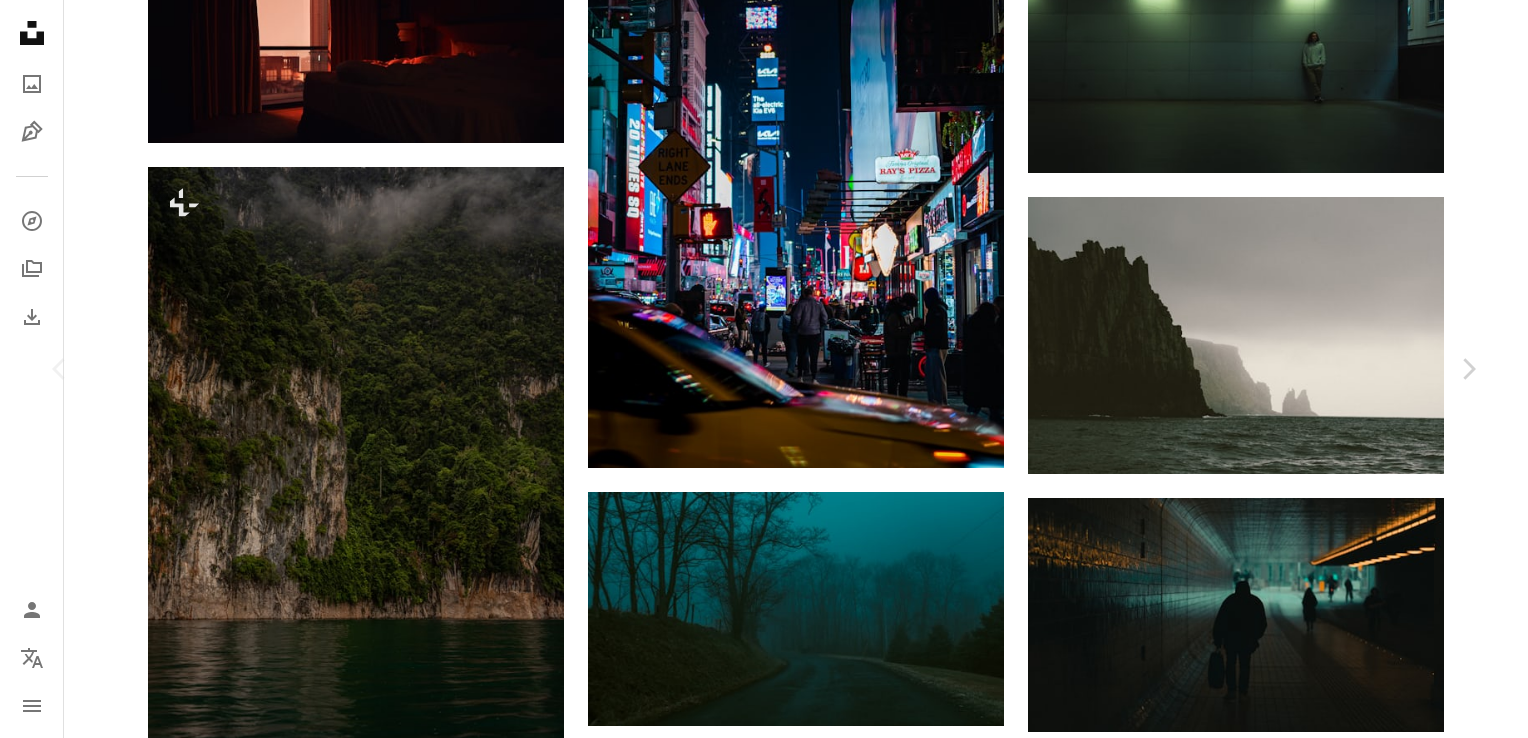 click at bounding box center [756, 6751] 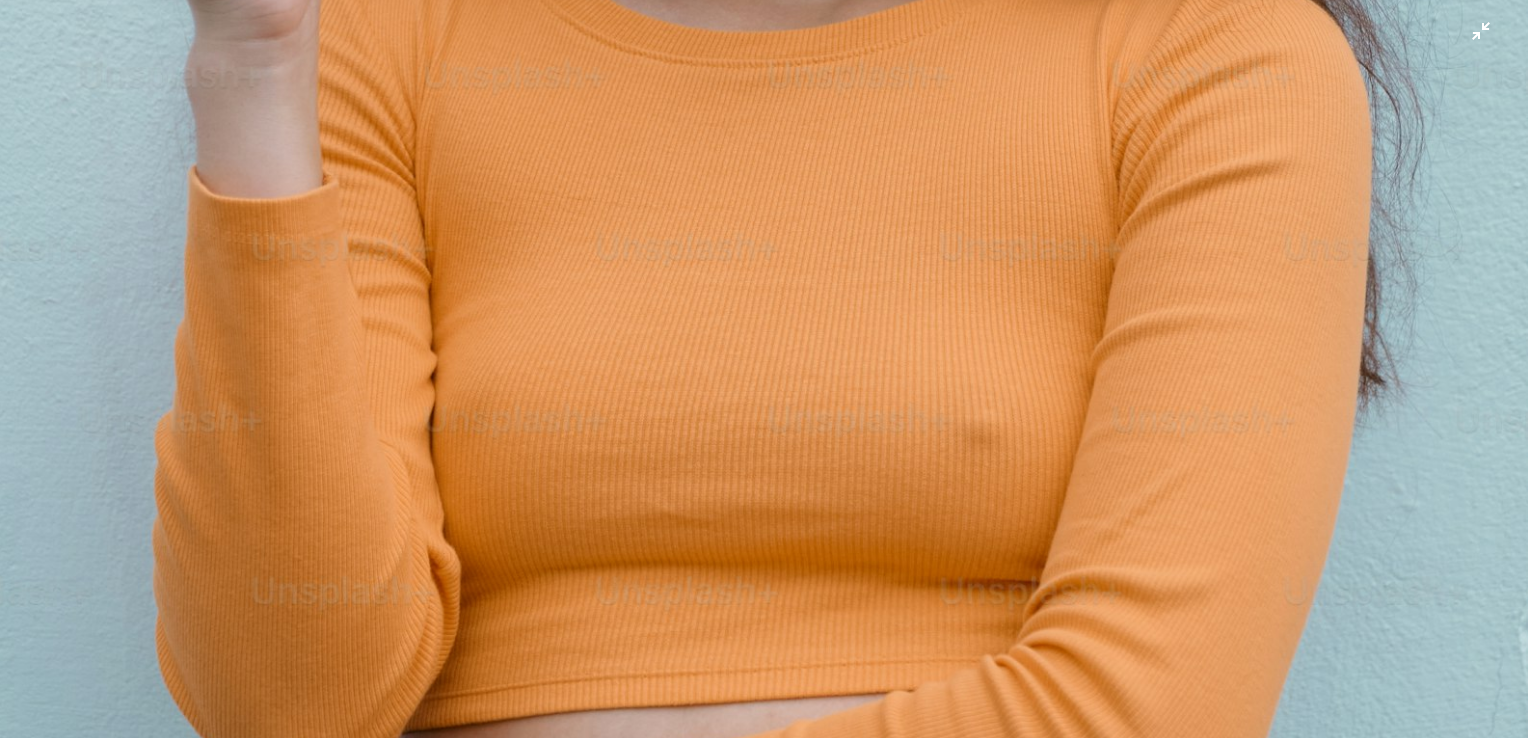 scroll, scrollTop: 988, scrollLeft: 0, axis: vertical 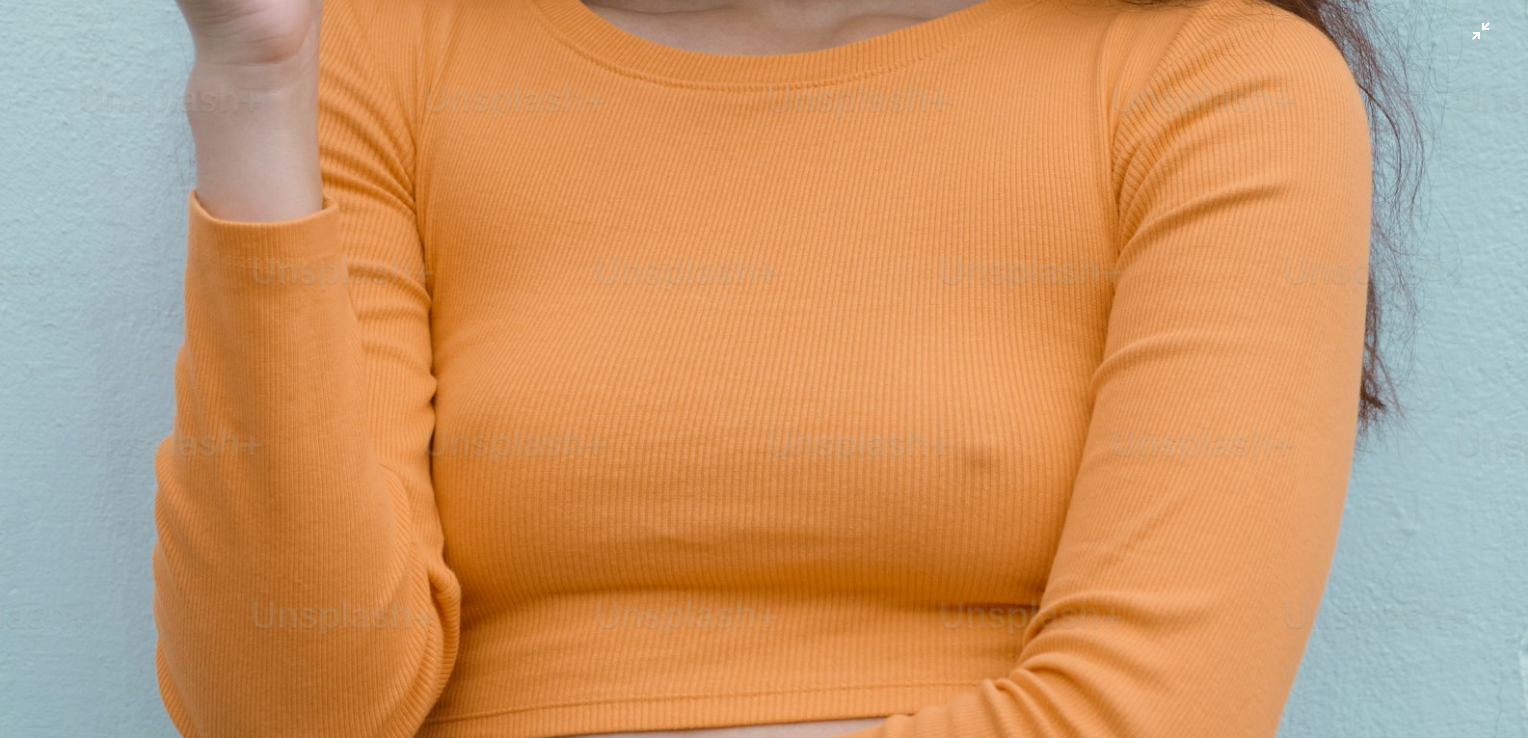 click at bounding box center (764, 158) 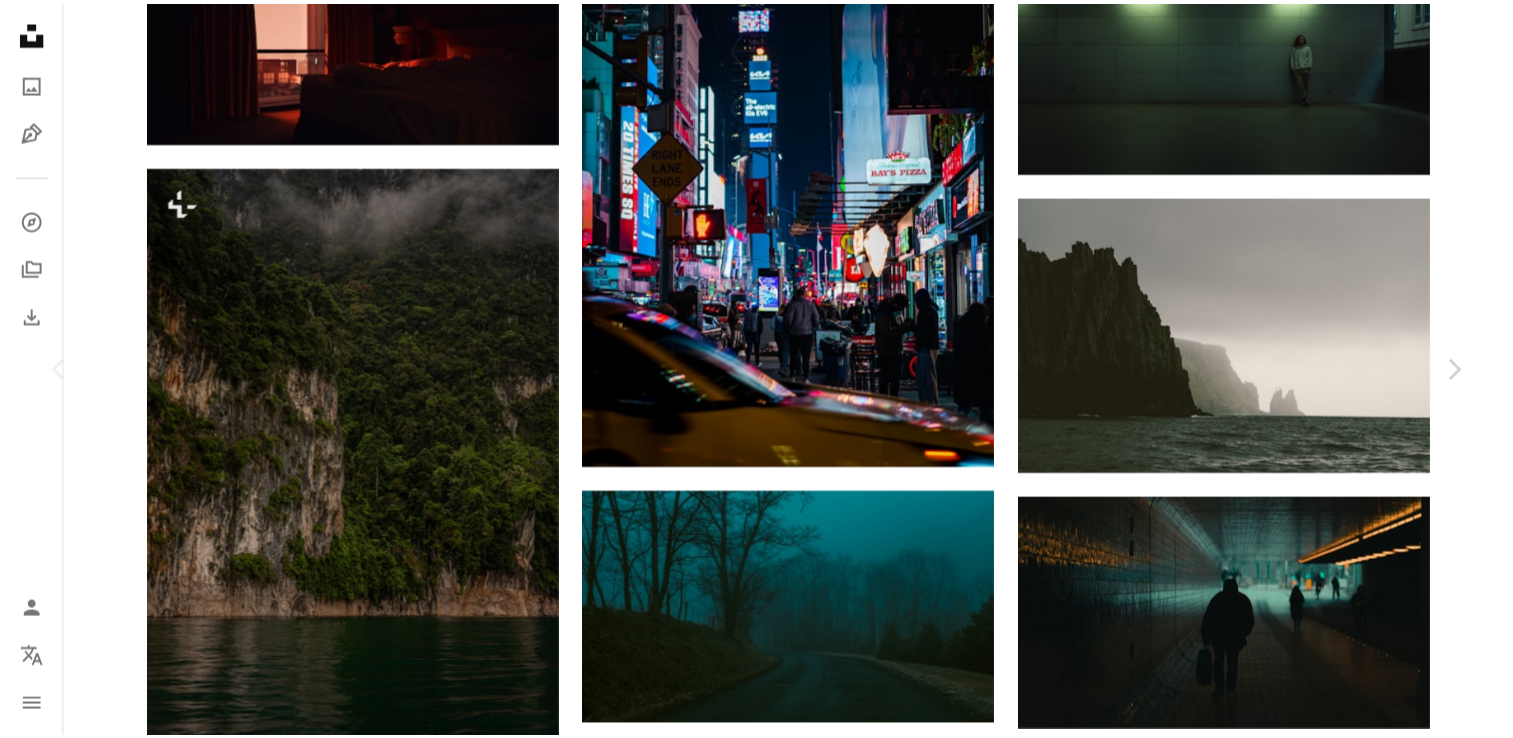 scroll, scrollTop: 4900, scrollLeft: 0, axis: vertical 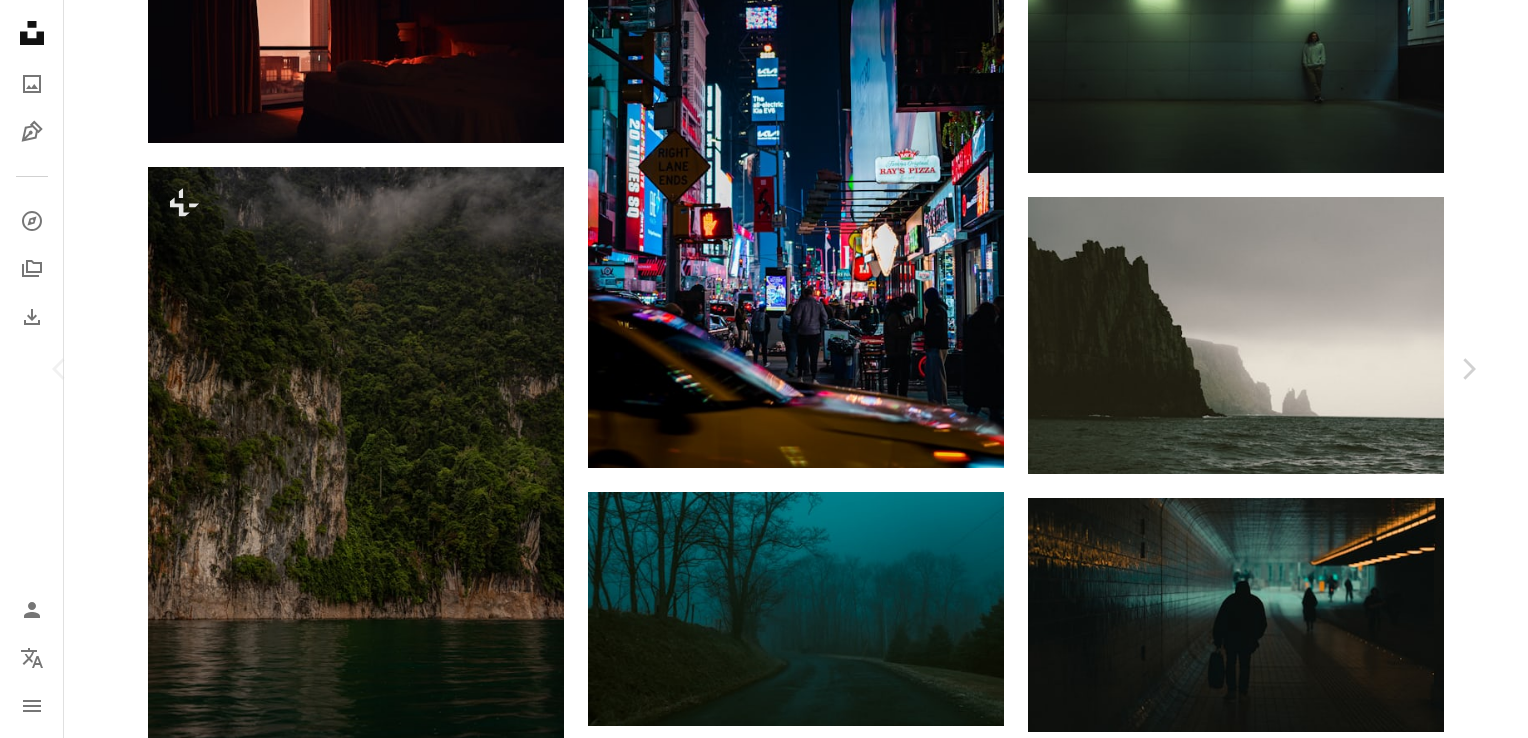 click on "An X shape Chevron left Chevron right [FIRST] [LAST] For  Unsplash+ A heart A plus sign A lock Download Zoom in A forward-right arrow Share More Actions portrait of a vaping woman Calendar outlined Published on  [MONTH] [DAY], [YEAR] Camera FUJIFILM, X-T5 Safety Licensed under the  Unsplash+ License woman portrait outdoors vape vaping vapour Public domain images From this series Chevron right Plus sign for Unsplash+ Plus sign for Unsplash+ Plus sign for Unsplash+ Plus sign for Unsplash+ Plus sign for Unsplash+ Plus sign for Unsplash+ Plus sign for Unsplash+ Plus sign for Unsplash+ Plus sign for Unsplash+ Plus sign for Unsplash+ Related images Plus sign for Unsplash+ A heart A plus sign [FIRST] [LAST] For  Unsplash+ A lock Download Plus sign for Unsplash+ A heart A plus sign [FIRST] [LAST] For  Unsplash+ A lock Download Plus sign for Unsplash+ A heart A plus sign [FIRST] [LAST] For  Unsplash+ A lock Download Plus sign for Unsplash+ A heart A plus sign [FIRST] [LAST] For  Unsplash+ A lock Download A heart For" at bounding box center (764, 6742) 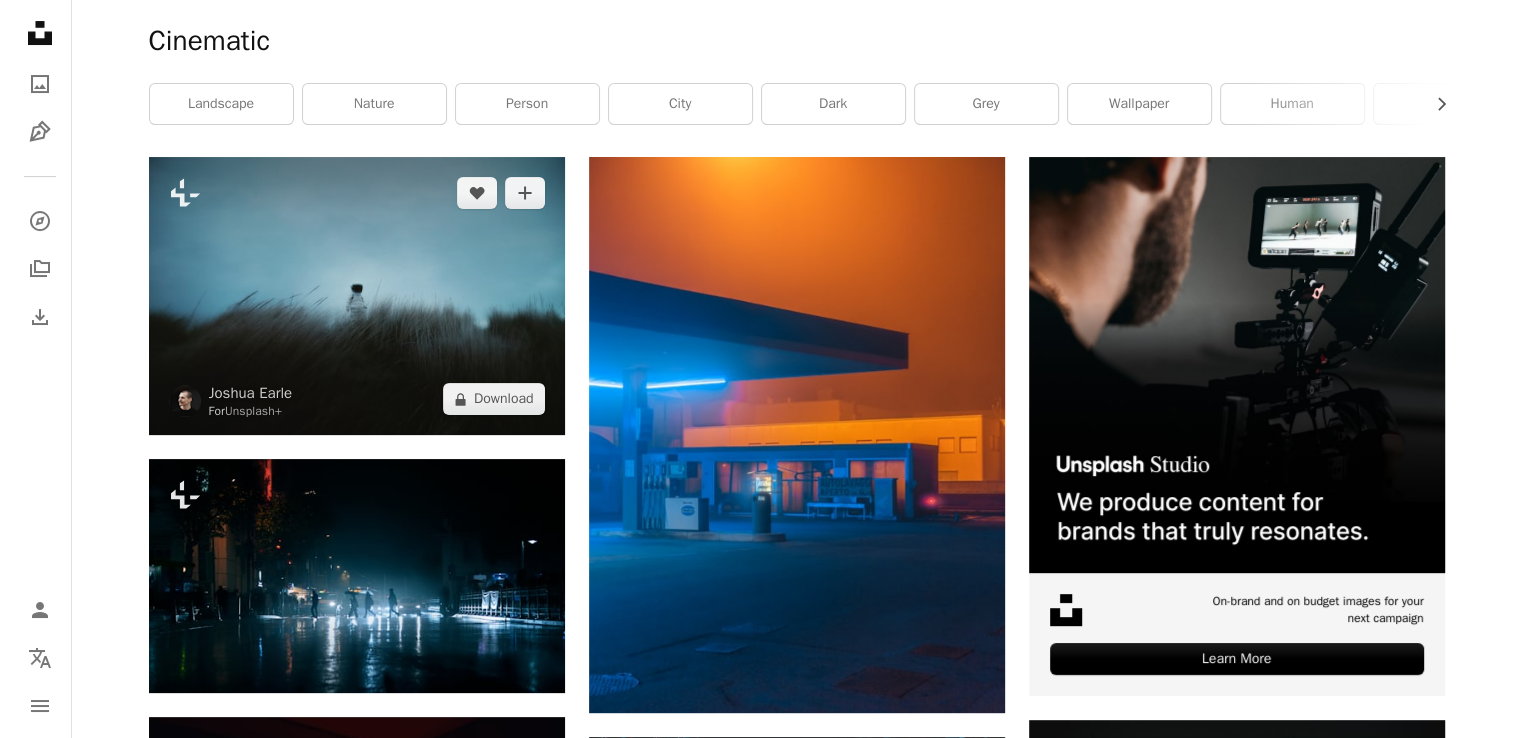 scroll, scrollTop: 466, scrollLeft: 0, axis: vertical 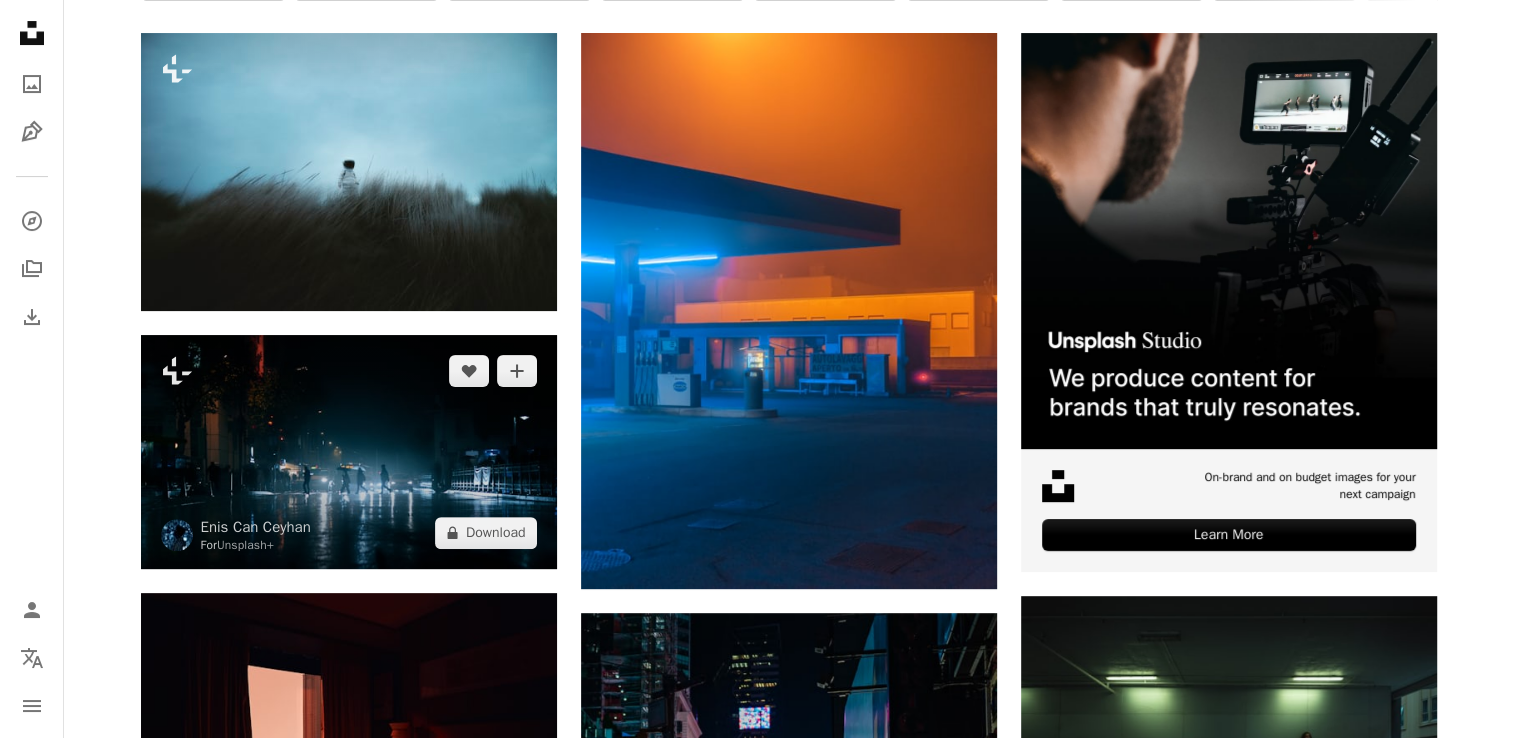 click at bounding box center (349, 452) 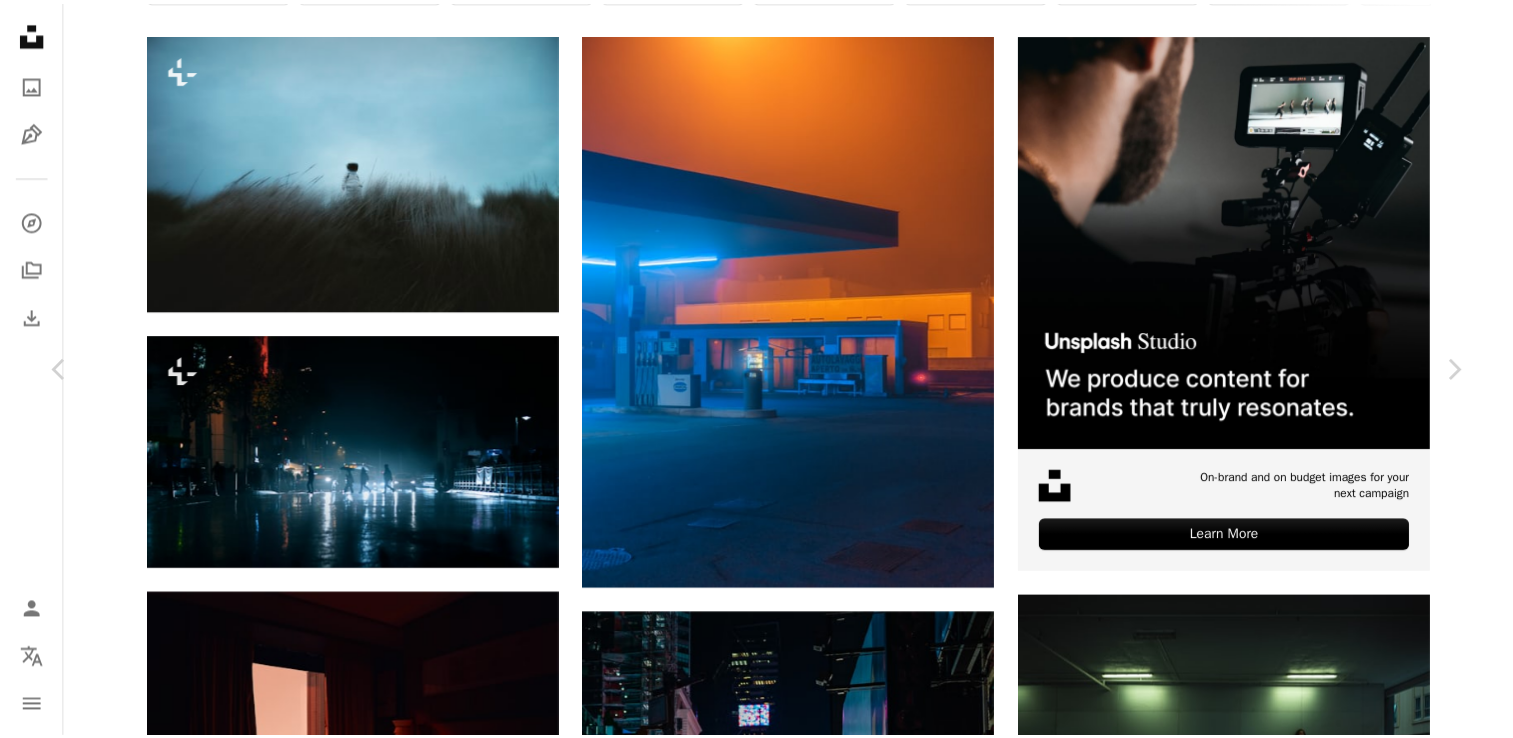 scroll, scrollTop: 2333, scrollLeft: 0, axis: vertical 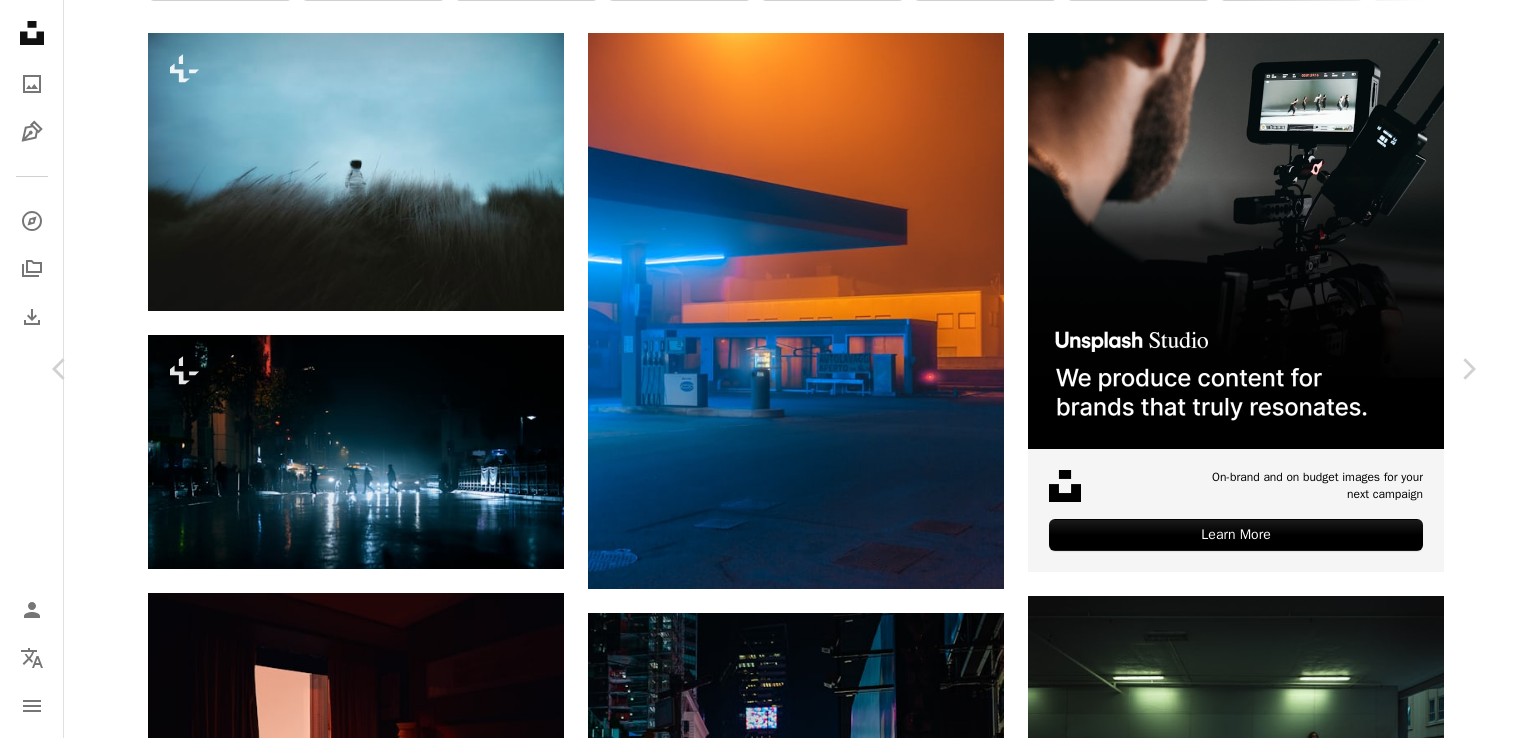 click on "An X shape Chevron left Chevron right Enis Can Ceyhan For Unsplash+ A heart A plus sign A lock Download Zoom in Featured in Photos A forward-right arrow Share More Actions Calendar outlined Published on [DATE], [YEAR] Safety Licensed under the Unsplash+ License wallpaper dark blue night urban cinematic reflections nighttime going crossing the road Free images Related images Plus sign for Unsplash+ A heart A plus sign Ahmed For Unsplash+ A lock Download Plus sign for Unsplash+ A heart A plus sign paul campbell For Unsplash+ A lock Download Plus sign for Unsplash+ A heart A plus sign Andrew Petrischev For Unsplash+ A lock Download Plus sign for Unsplash+ A heart A plus sign Getty Images For Unsplash+ A lock Download Plus sign for Unsplash+ A heart A plus sign Alex Shuper For Unsplash+ A lock Download Plus sign for Unsplash+ A heart A plus sign Giulia Squillace For Unsplash+ A lock Download Plus sign for Unsplash+ A heart A plus sign A Chosen Soul For Unsplash+ A lock Download Plus sign for Unsplash+ A heart A plus sign" at bounding box center [764, 7442] 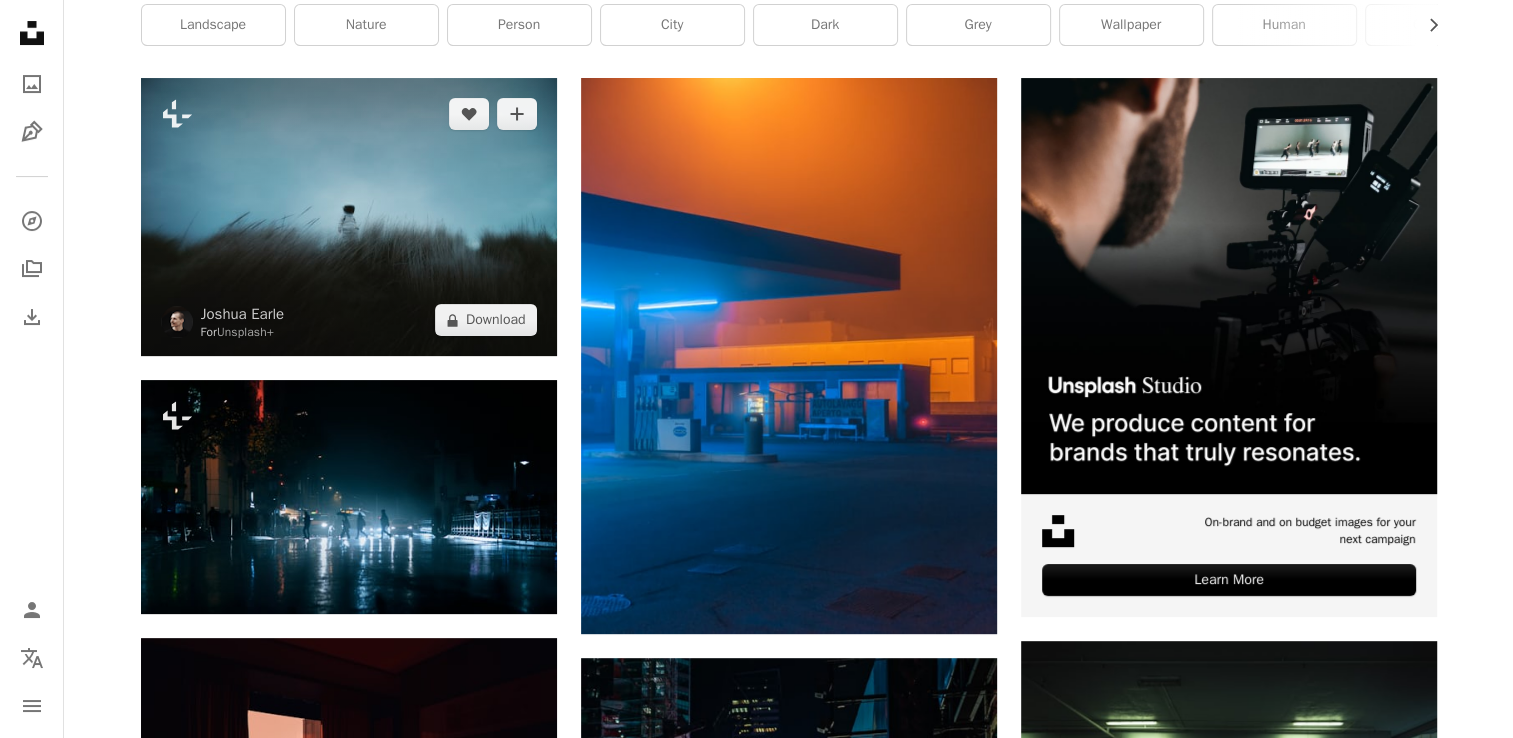 scroll, scrollTop: 0, scrollLeft: 0, axis: both 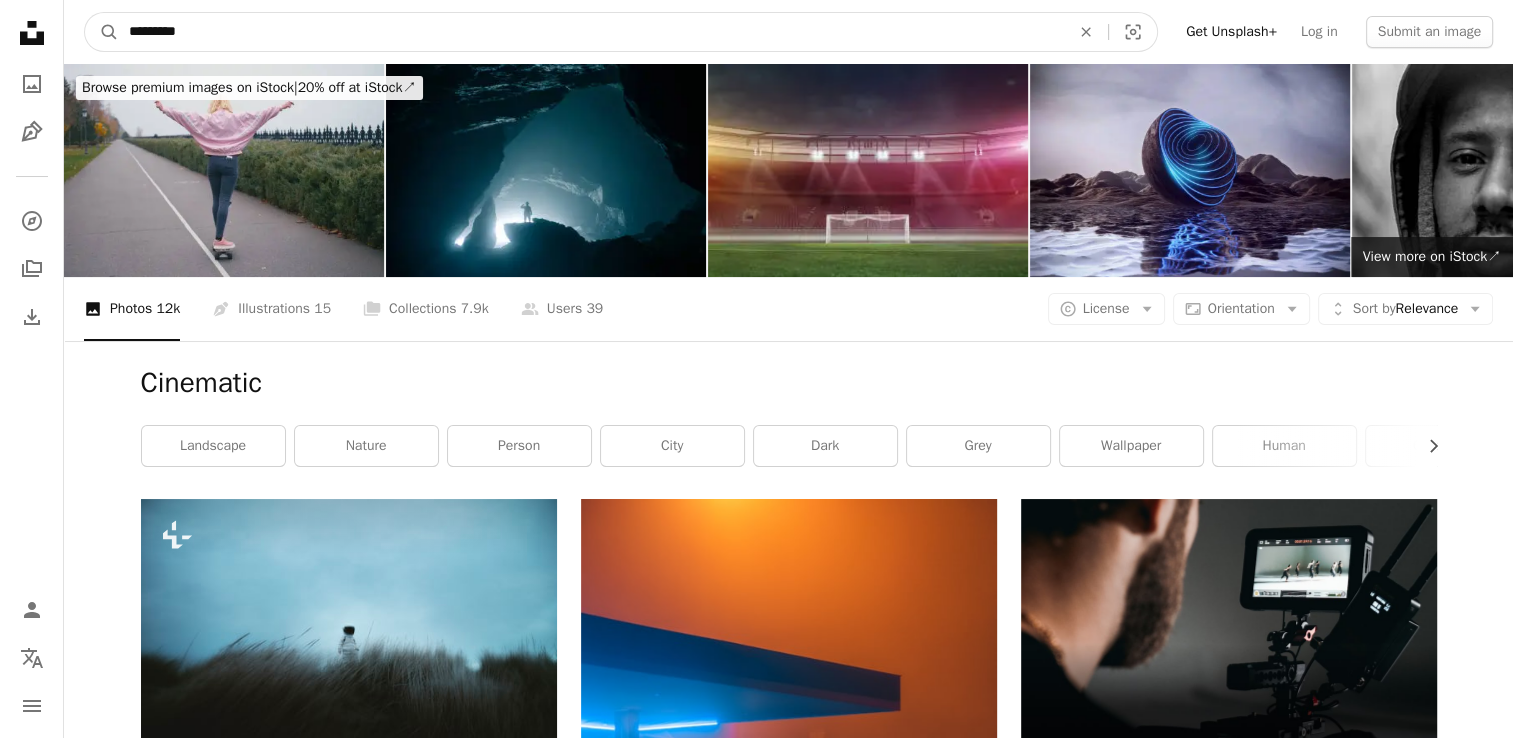 drag, startPoint x: 152, startPoint y: 38, endPoint x: 22, endPoint y: 40, distance: 130.01538 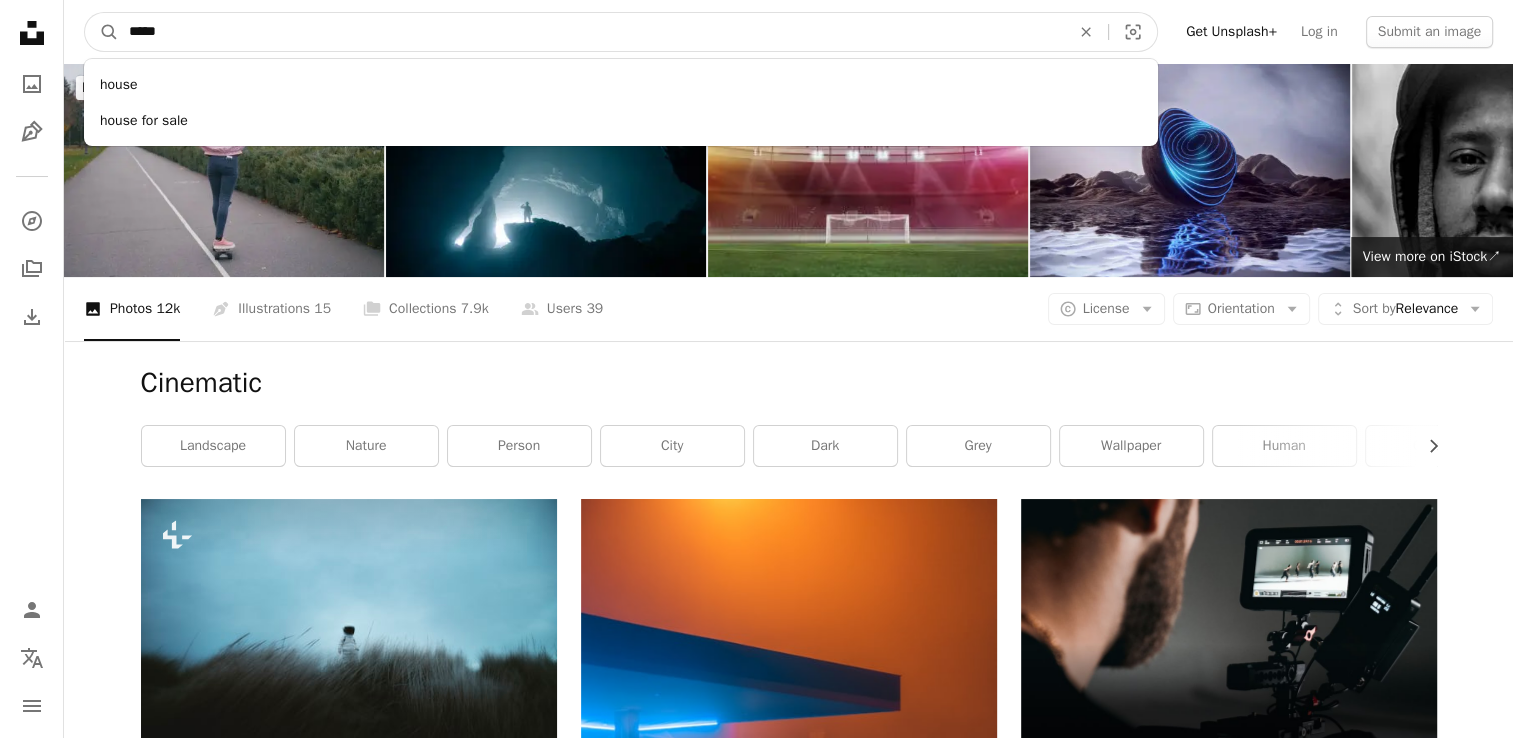type on "*****" 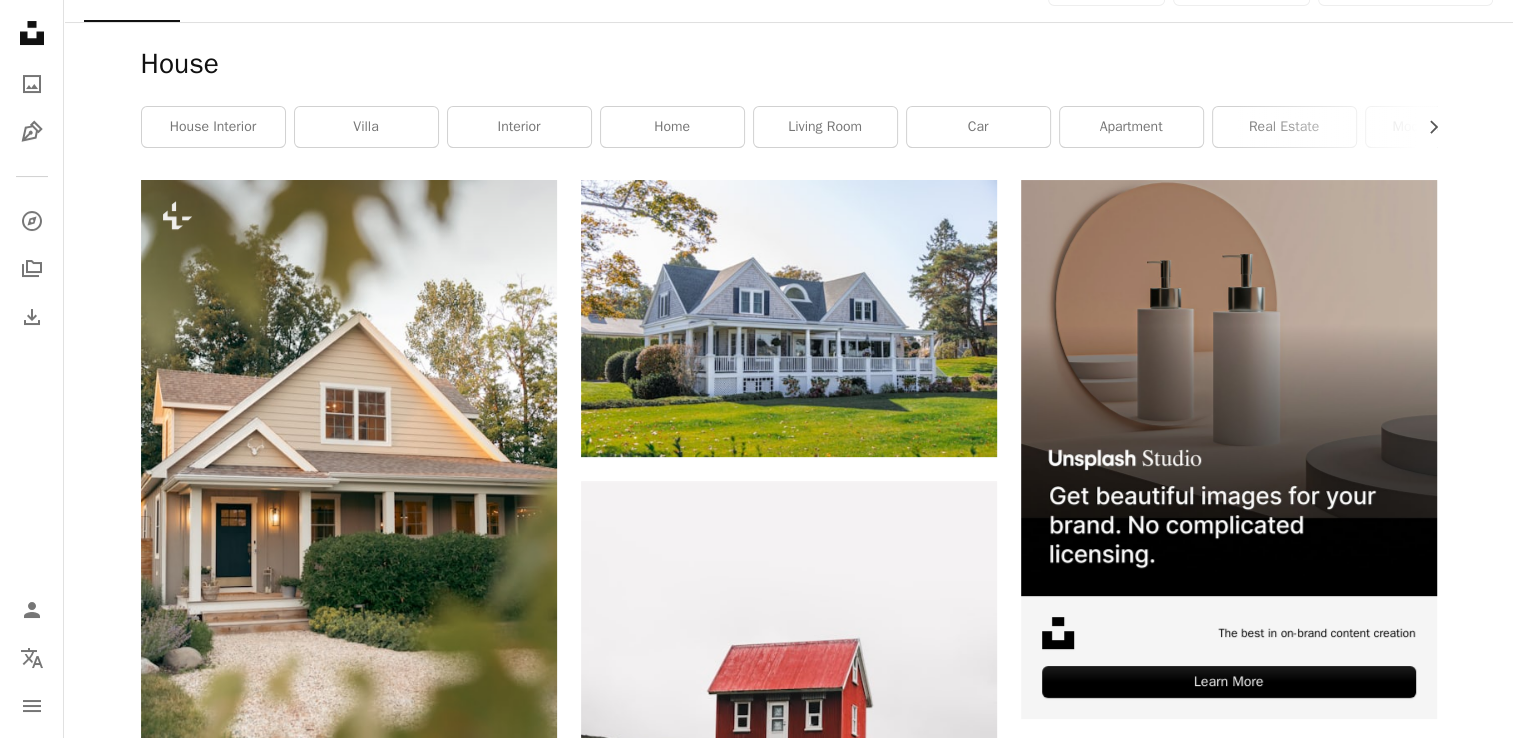 scroll, scrollTop: 0, scrollLeft: 0, axis: both 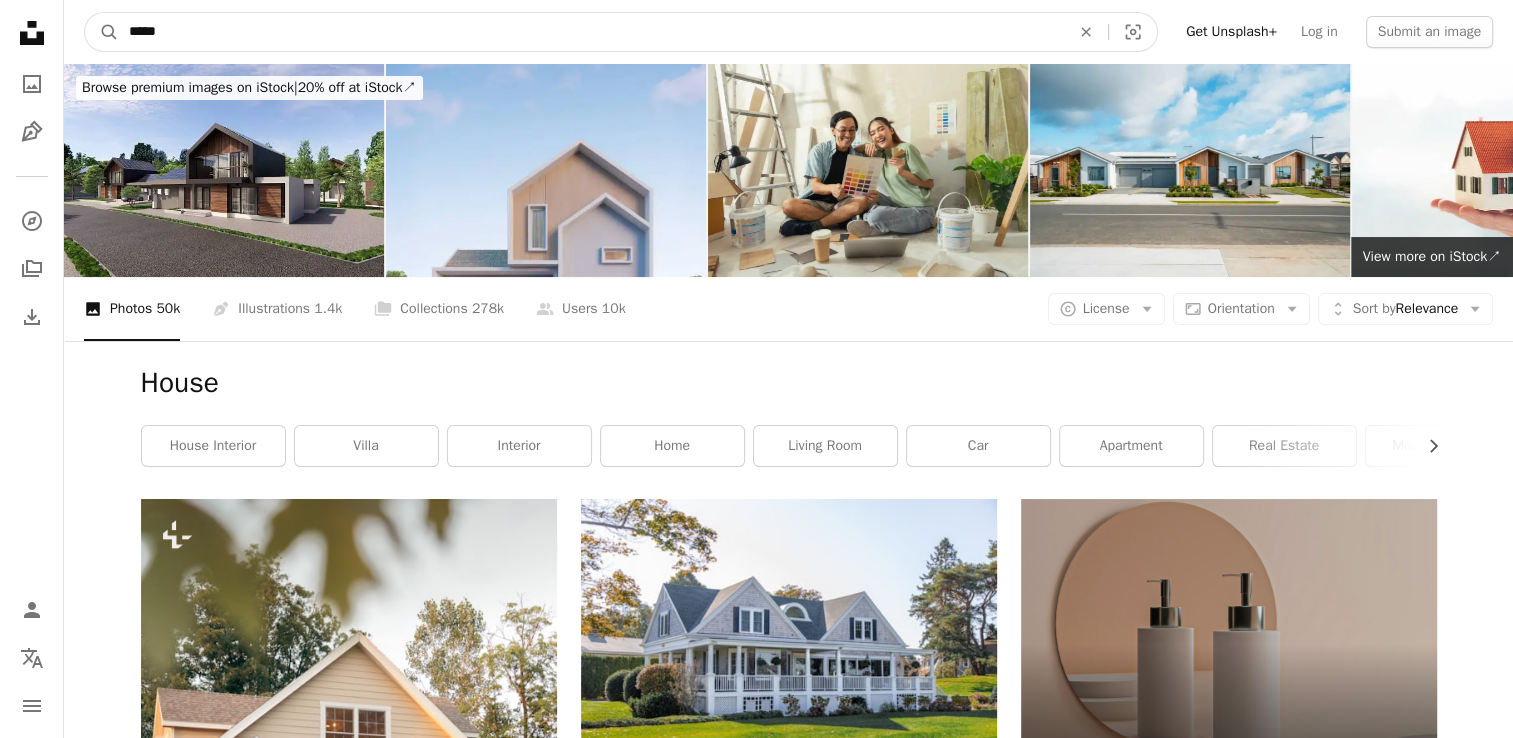 click on "*****" at bounding box center [591, 32] 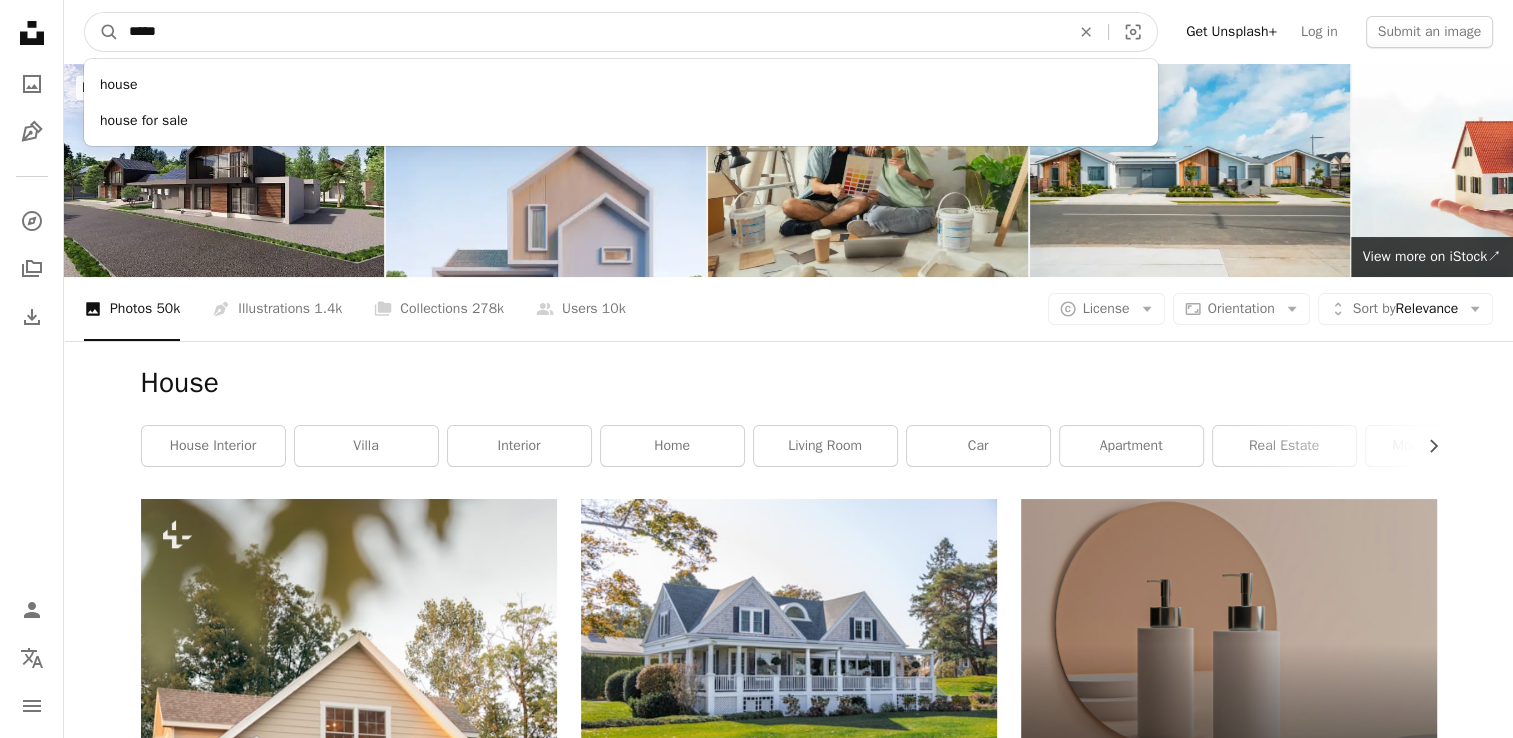 drag, startPoint x: 260, startPoint y: 42, endPoint x: 45, endPoint y: 45, distance: 215.02094 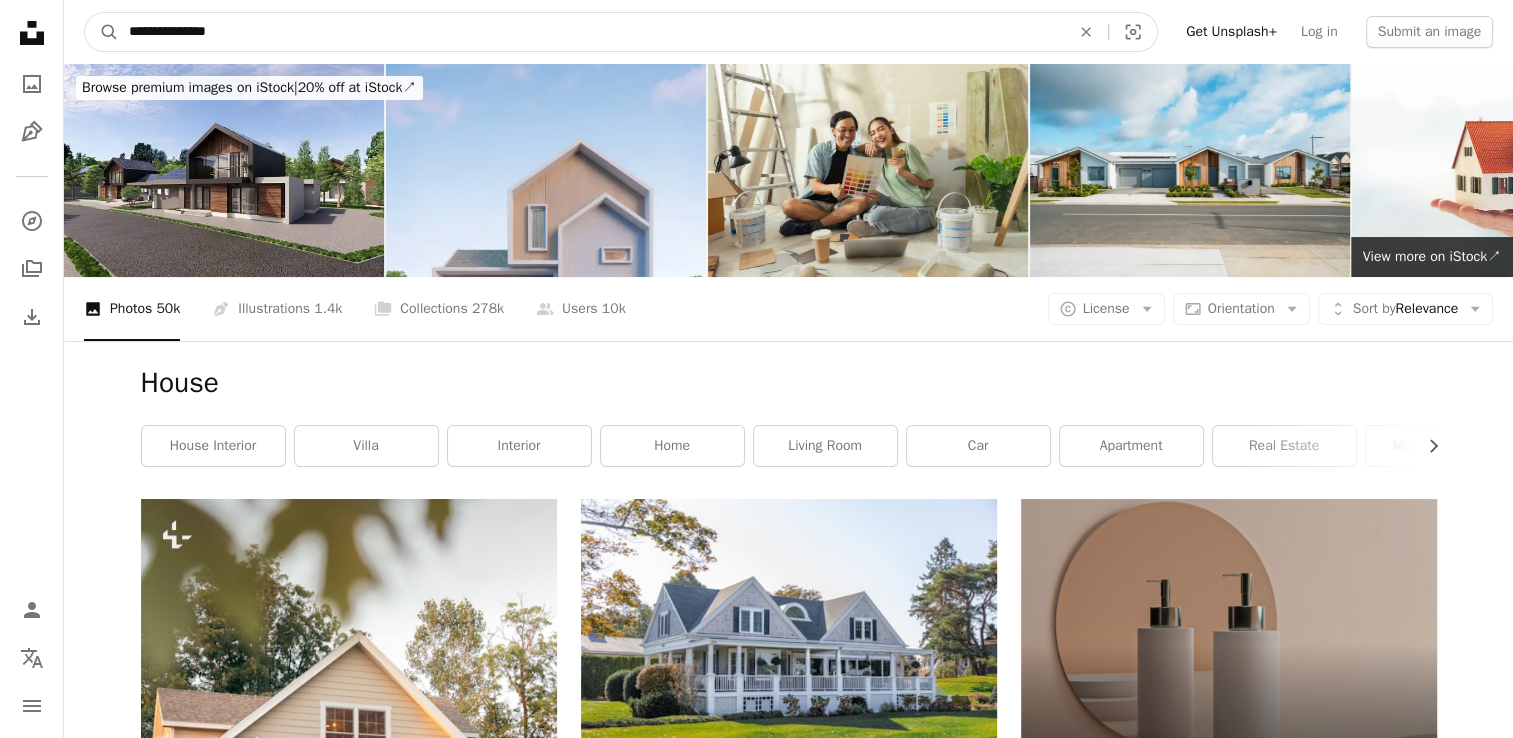 type on "**********" 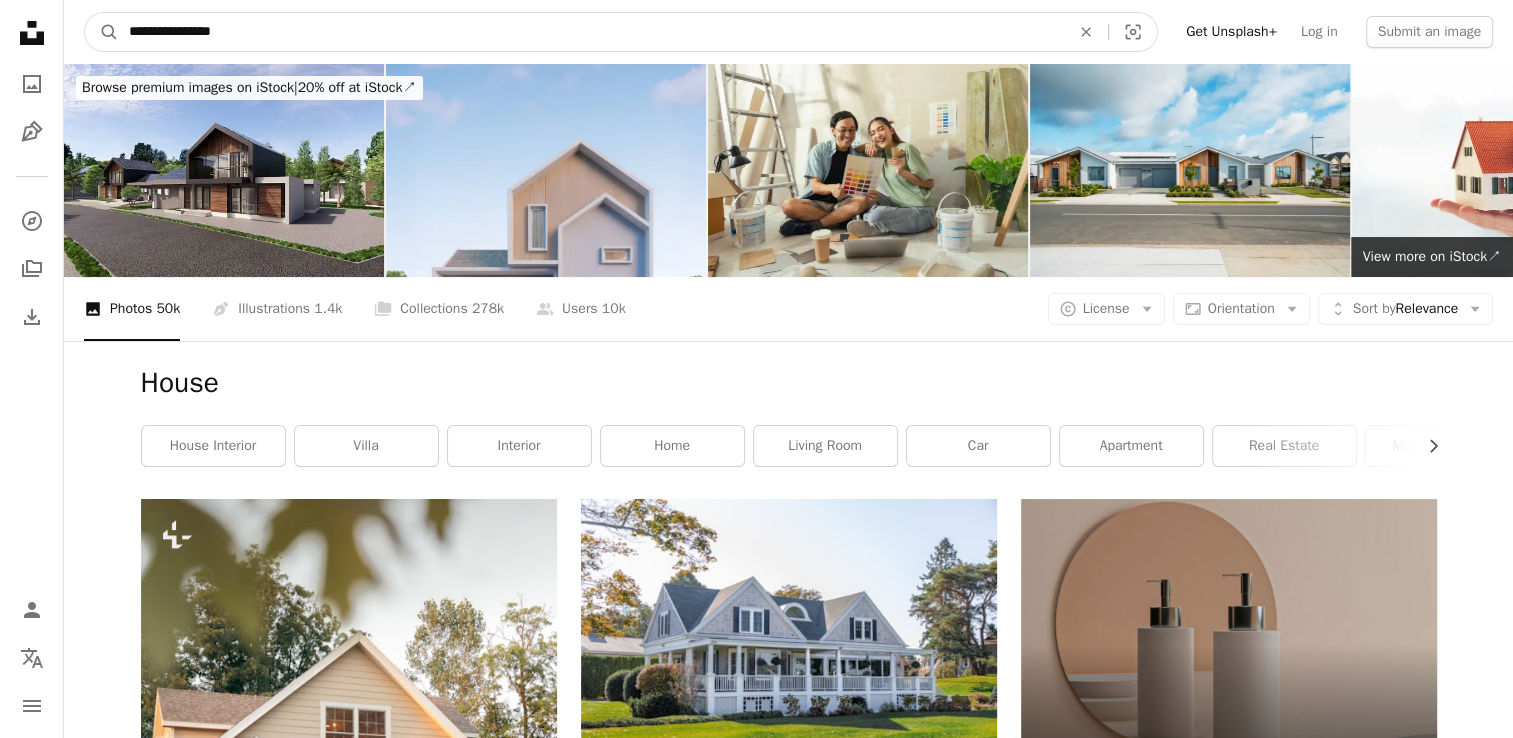 click on "A magnifying glass" at bounding box center [102, 32] 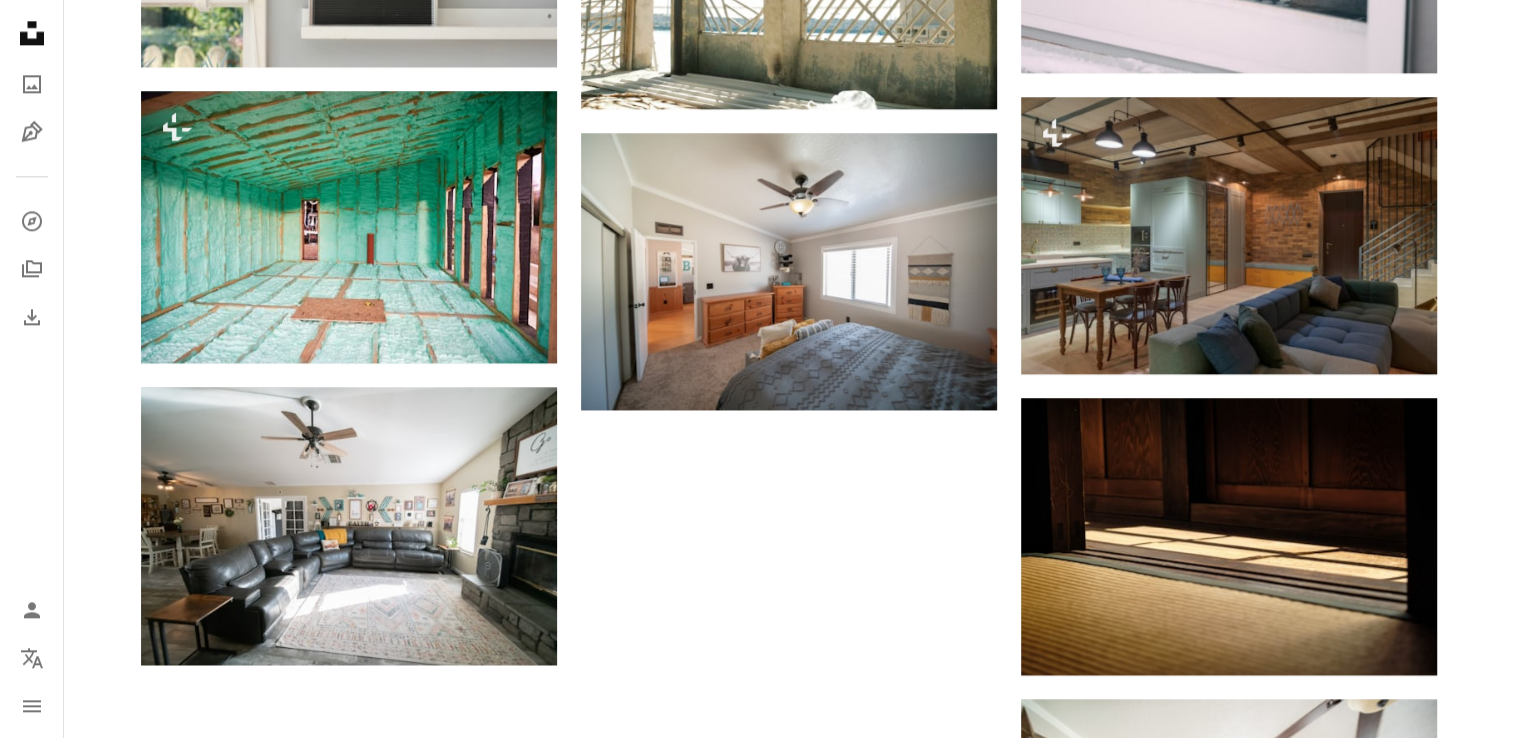 scroll, scrollTop: 2725, scrollLeft: 0, axis: vertical 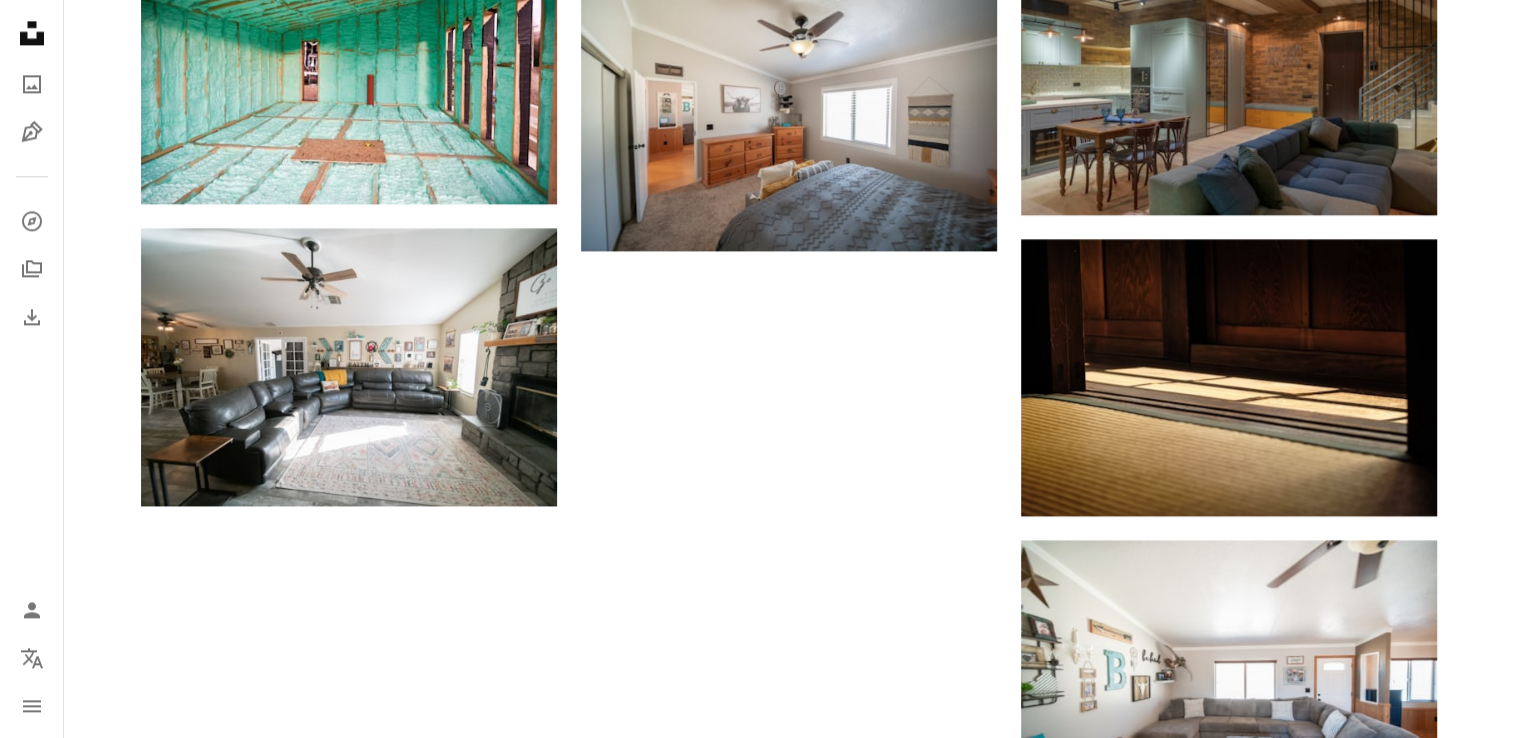 click on "Load more" at bounding box center (789, 898) 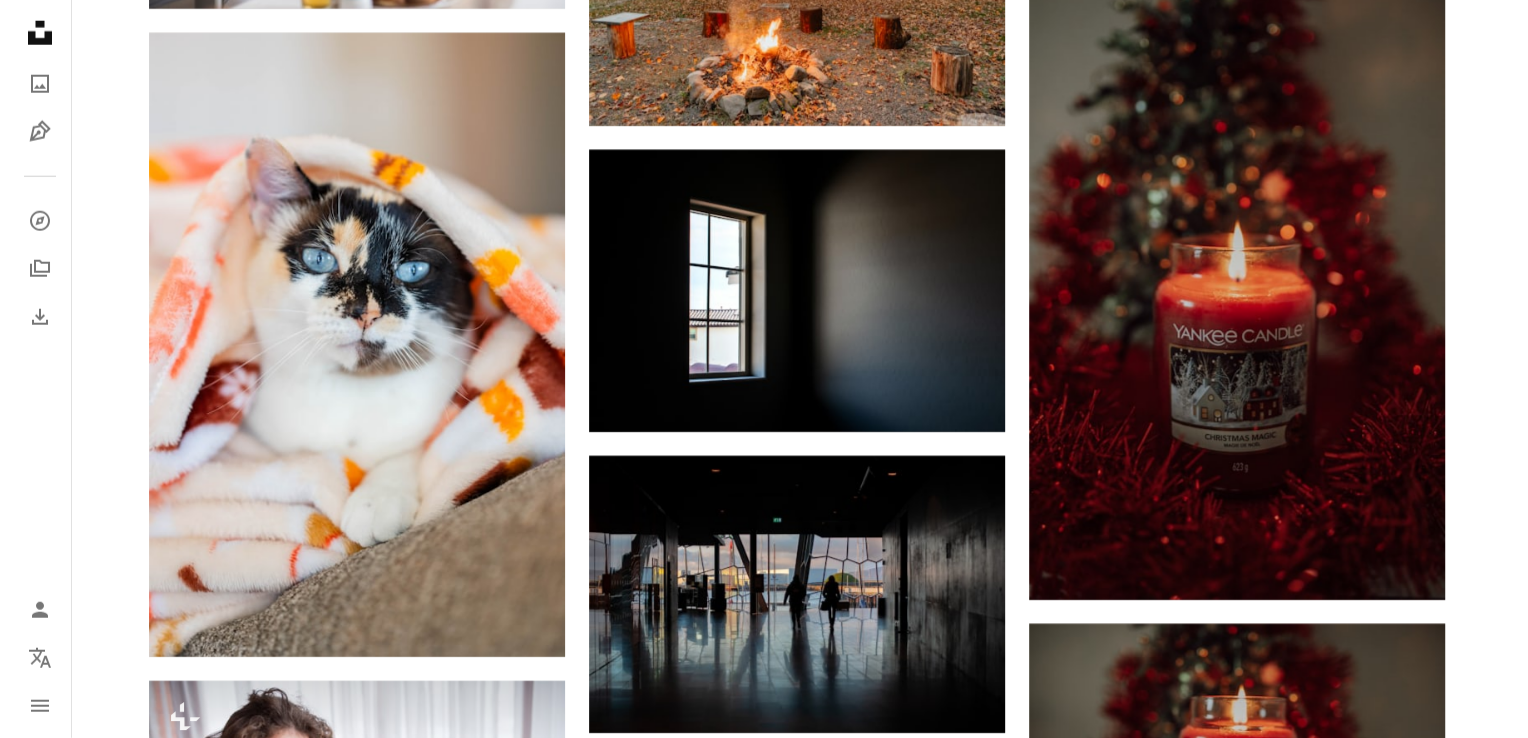scroll, scrollTop: 12992, scrollLeft: 0, axis: vertical 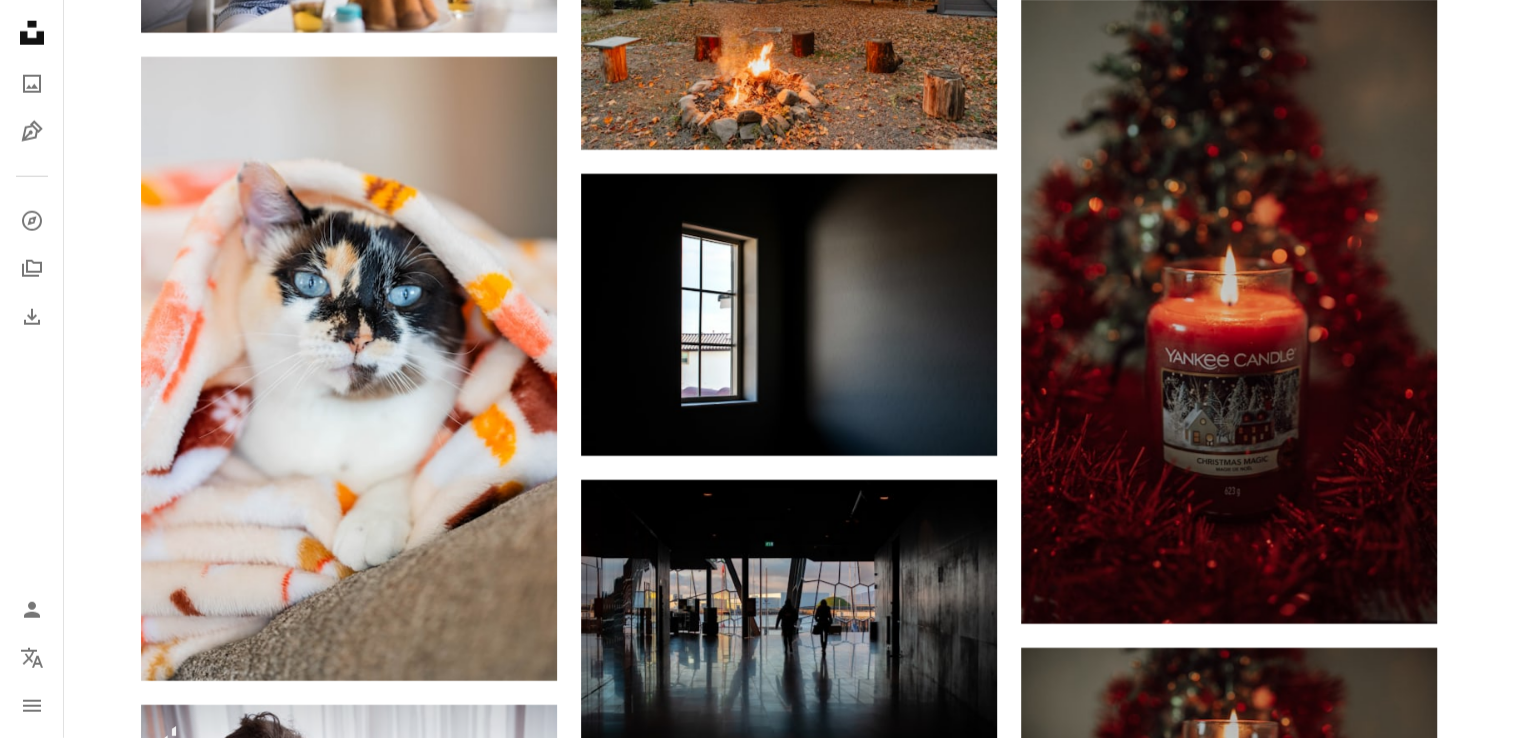 click at bounding box center (349, 1318) 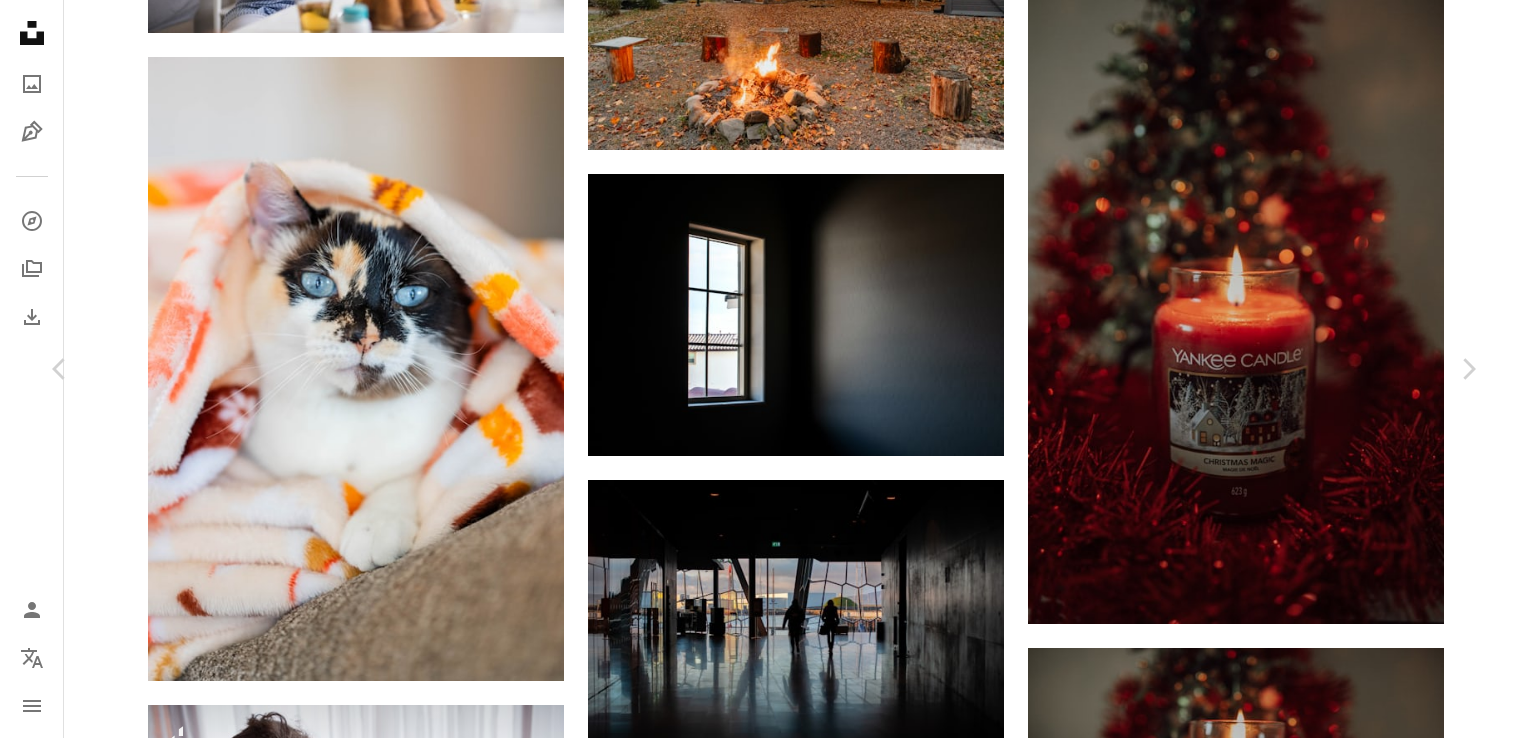 scroll, scrollTop: 1166, scrollLeft: 0, axis: vertical 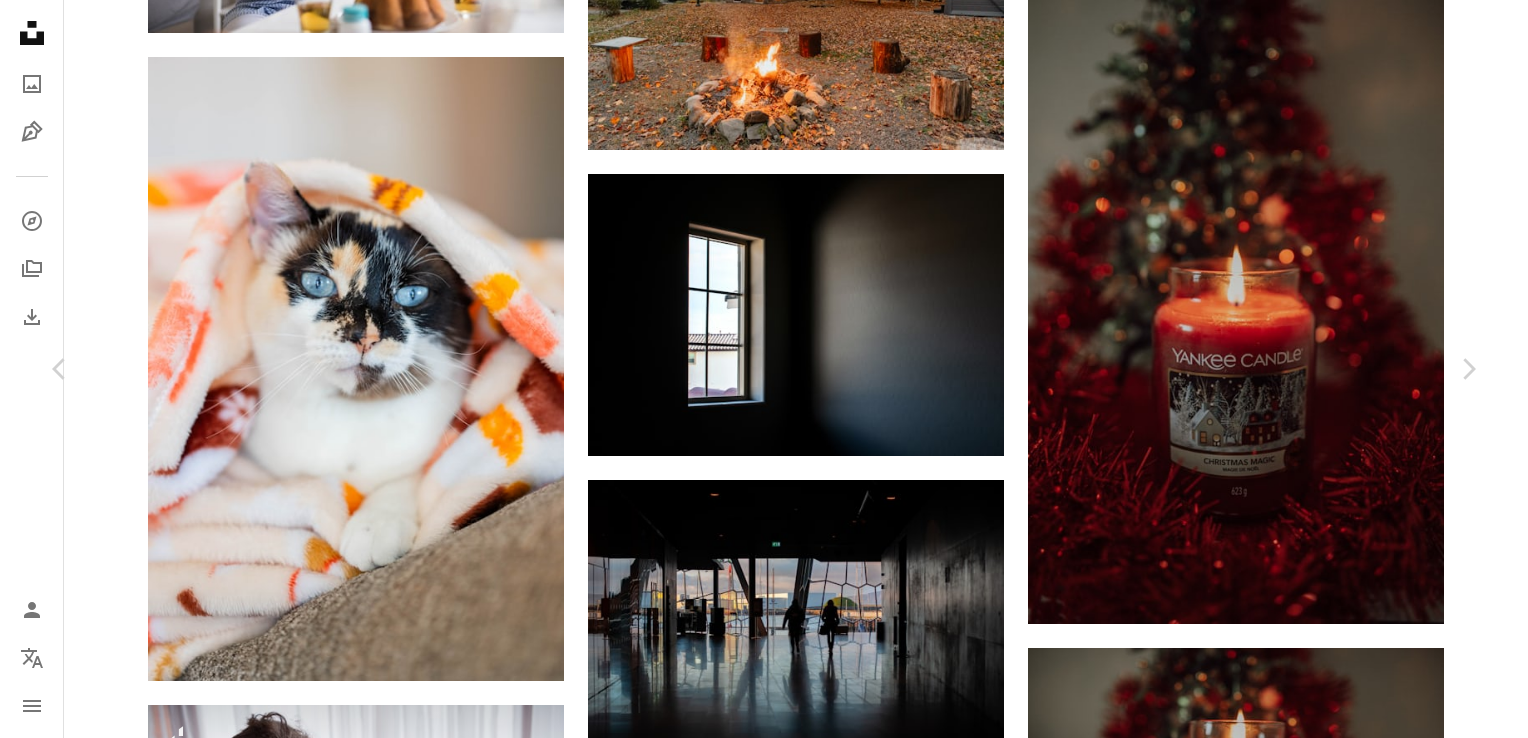 click on "An X shape Chevron left Chevron right Getty Images For  Unsplash+ A heart A plus sign A lock Download Zoom in A forward-right arrow Share More Actions Calendar outlined Published on  [MONTH] [DAY], [YEAR] Camera NIKON CORPORATION, NIKON D300 Safety Licensed under the  Unsplash+ License photography river new york city usa history transportation outdoors skyscraper vertical day color image no people suspension bridge famous place tugboat urban skyline nautical vessel international landmark Free images Related images Plus sign for Unsplash+ A heart A plus sign [FIRST] [LAST] For  Unsplash+ A lock Download Plus sign for Unsplash+ A heart A plus sign [FIRST] [LAST] For  Unsplash+ A lock Download Plus sign for Unsplash+ A heart A plus sign Getty Images For  Unsplash+ A lock Download Plus sign for Unsplash+ A heart A plus sign [FIRST] [LAST] For  Unsplash+ A lock Download Plus sign for Unsplash+ A heart A plus sign Getty Images For  Unsplash+ A lock Download Plus sign for Unsplash+ A heart A plus sign [FIRST] [LAST] For" at bounding box center (764, 5990) 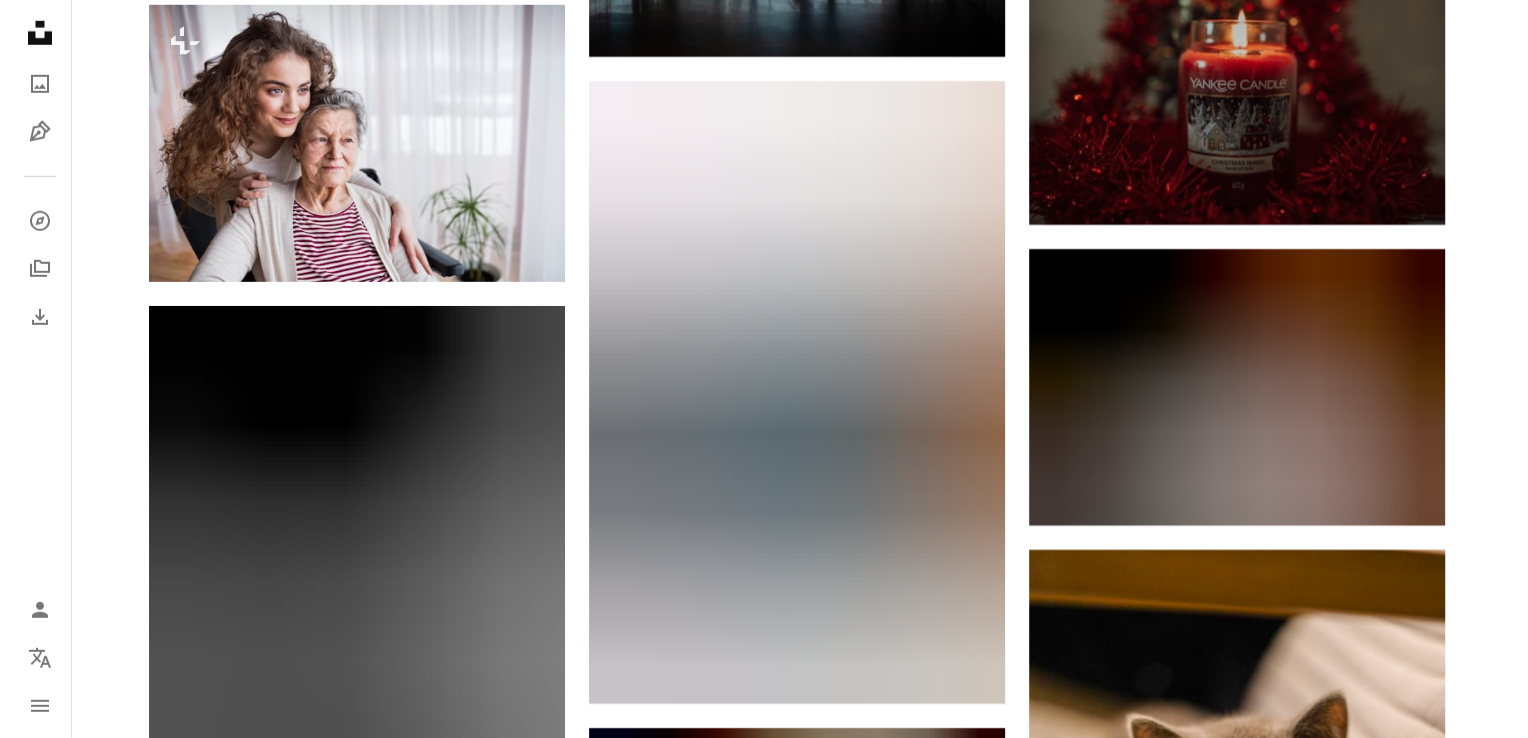 scroll, scrollTop: 13459, scrollLeft: 0, axis: vertical 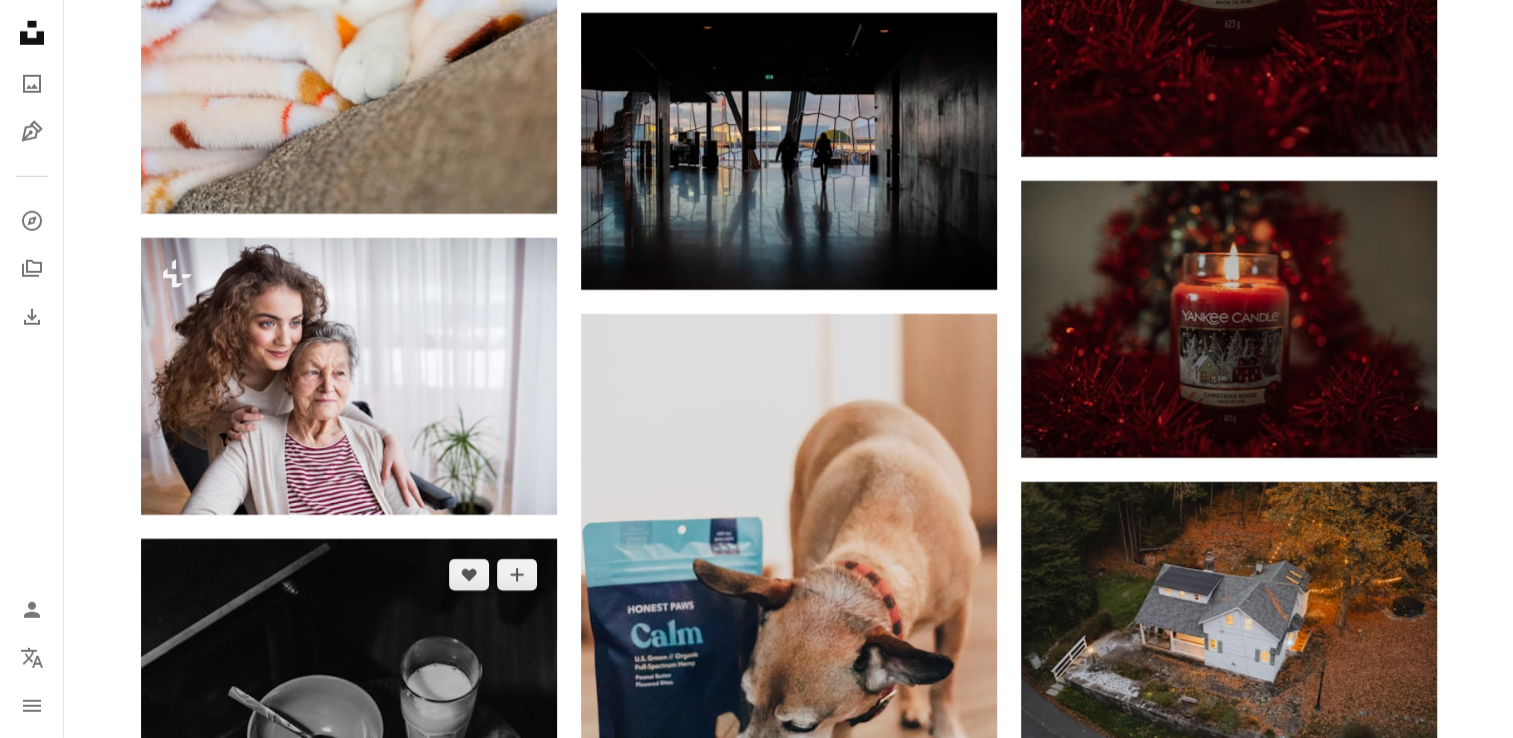 click at bounding box center [349, 851] 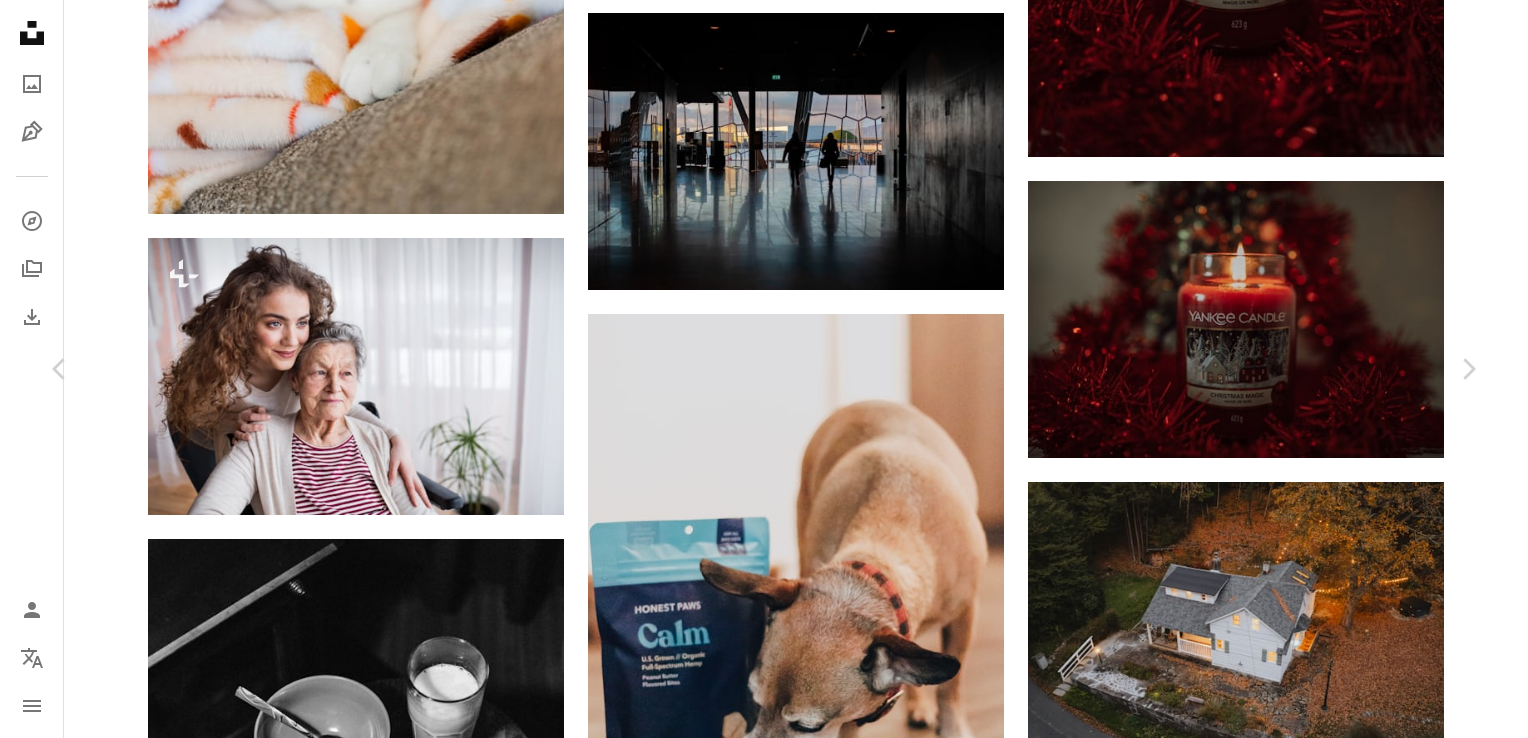 scroll, scrollTop: 3266, scrollLeft: 0, axis: vertical 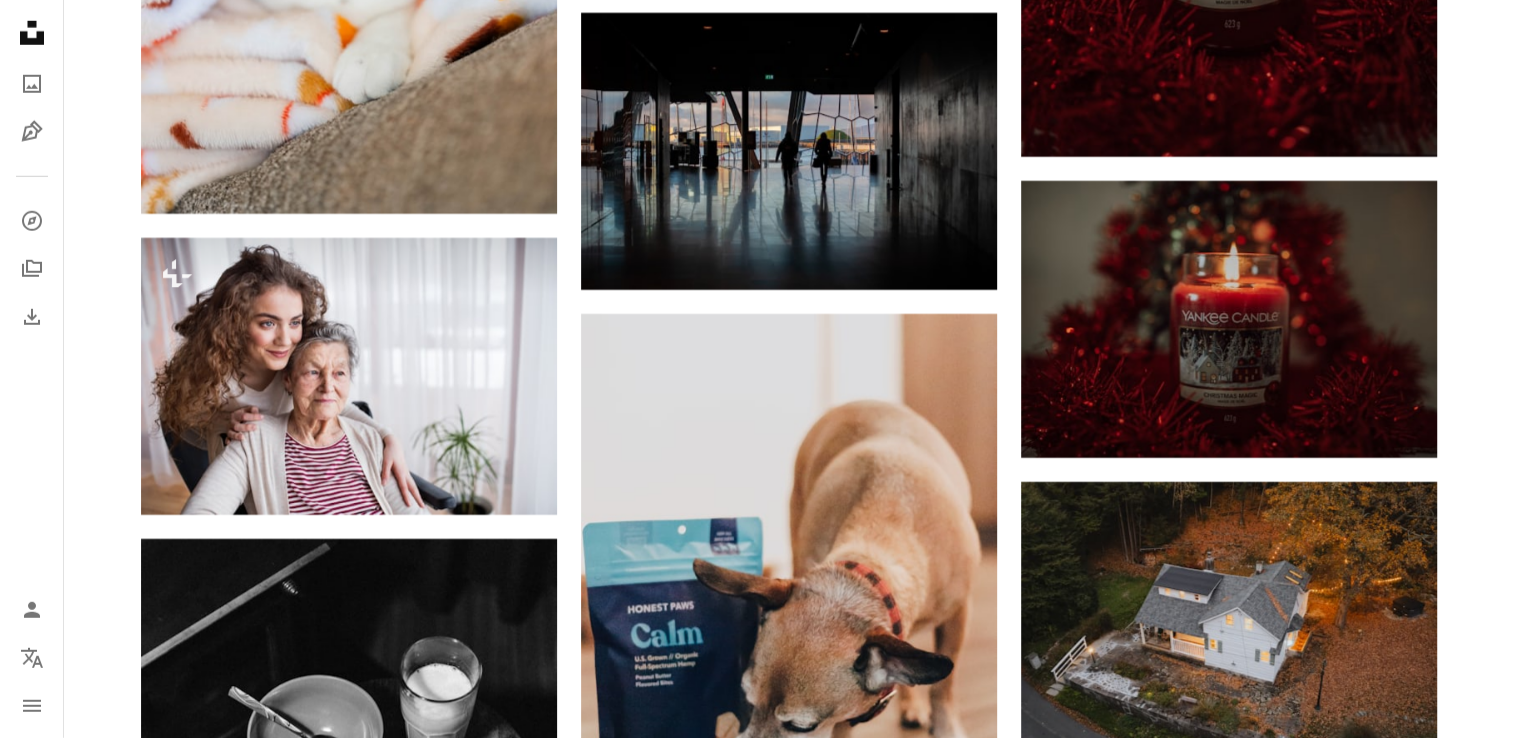 click at bounding box center (349, 1332) 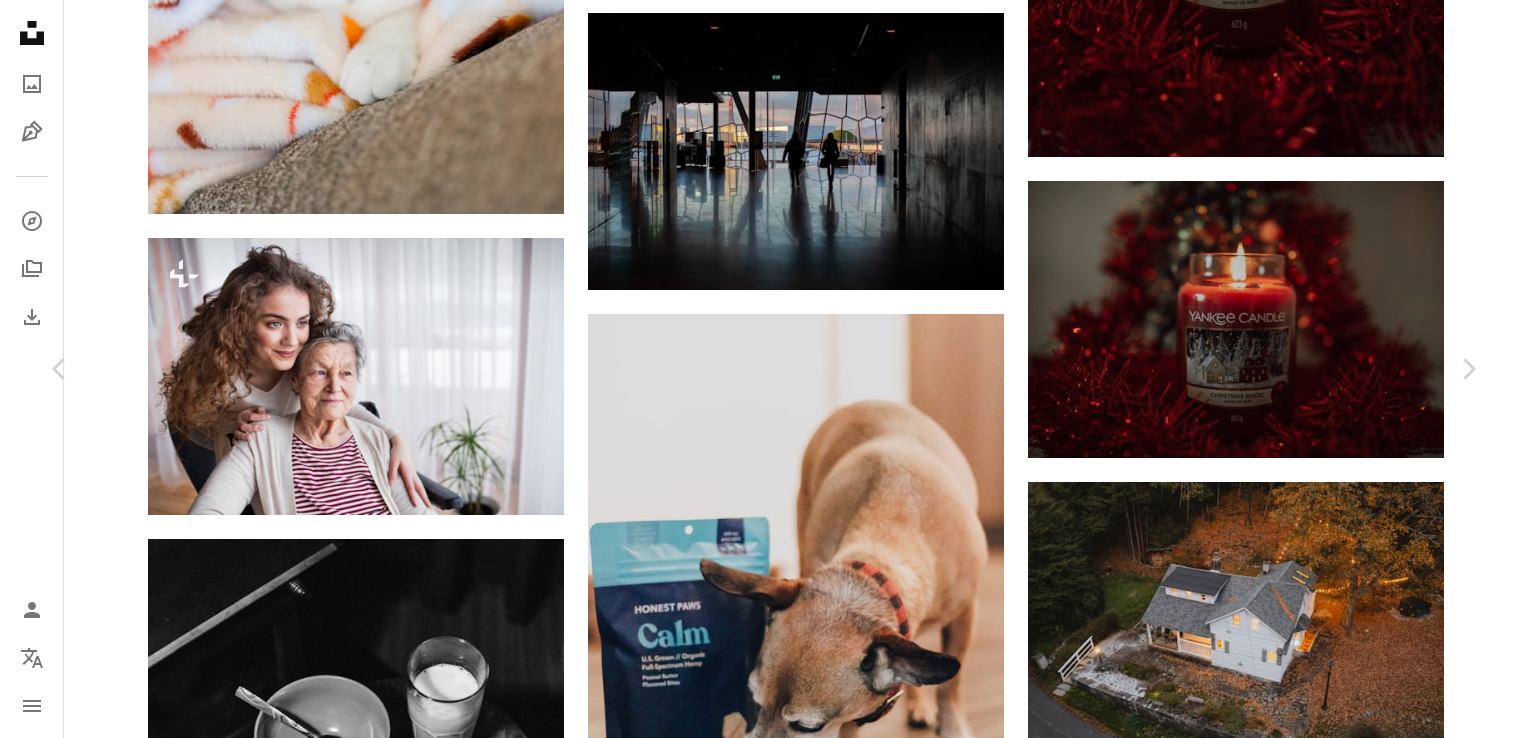 scroll, scrollTop: 2800, scrollLeft: 0, axis: vertical 